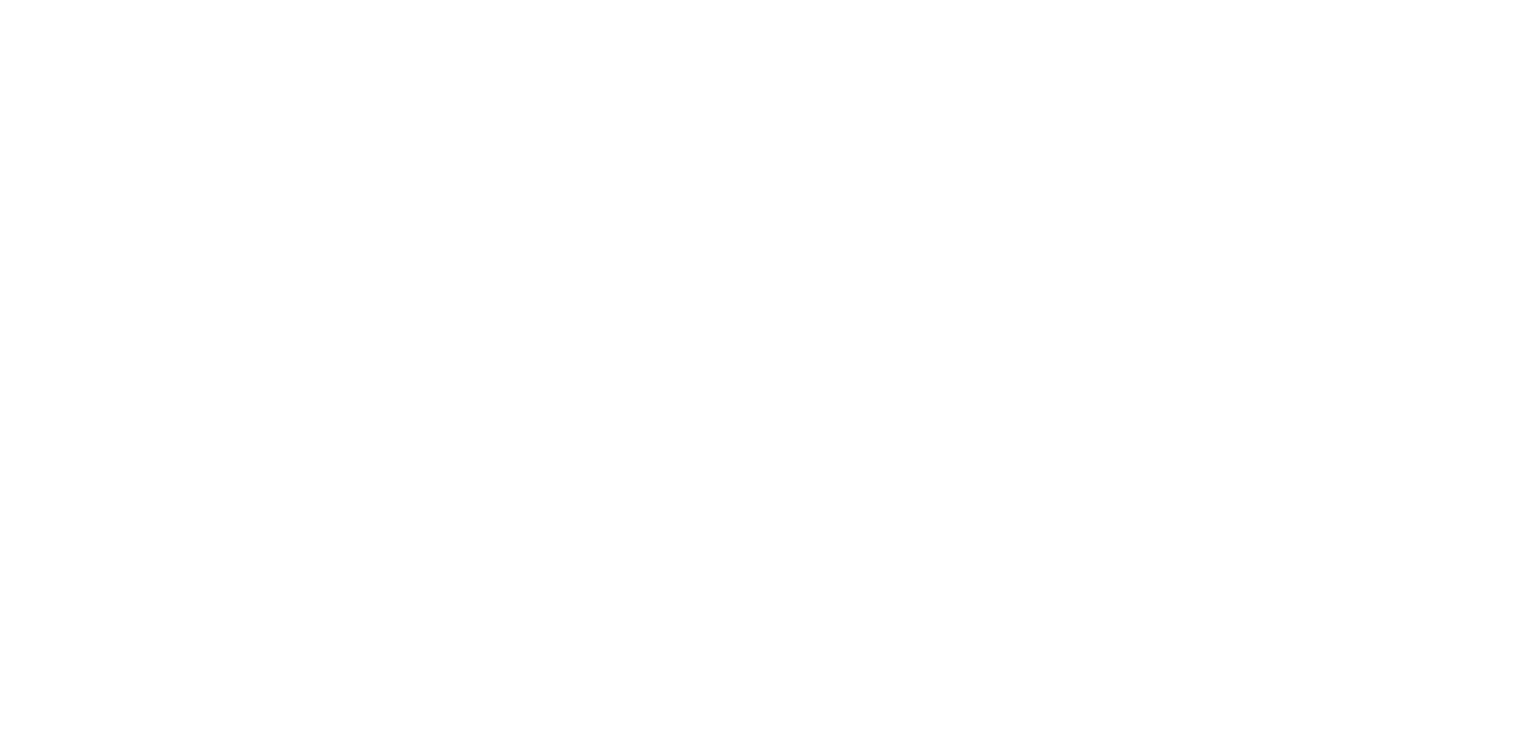 scroll, scrollTop: 0, scrollLeft: 0, axis: both 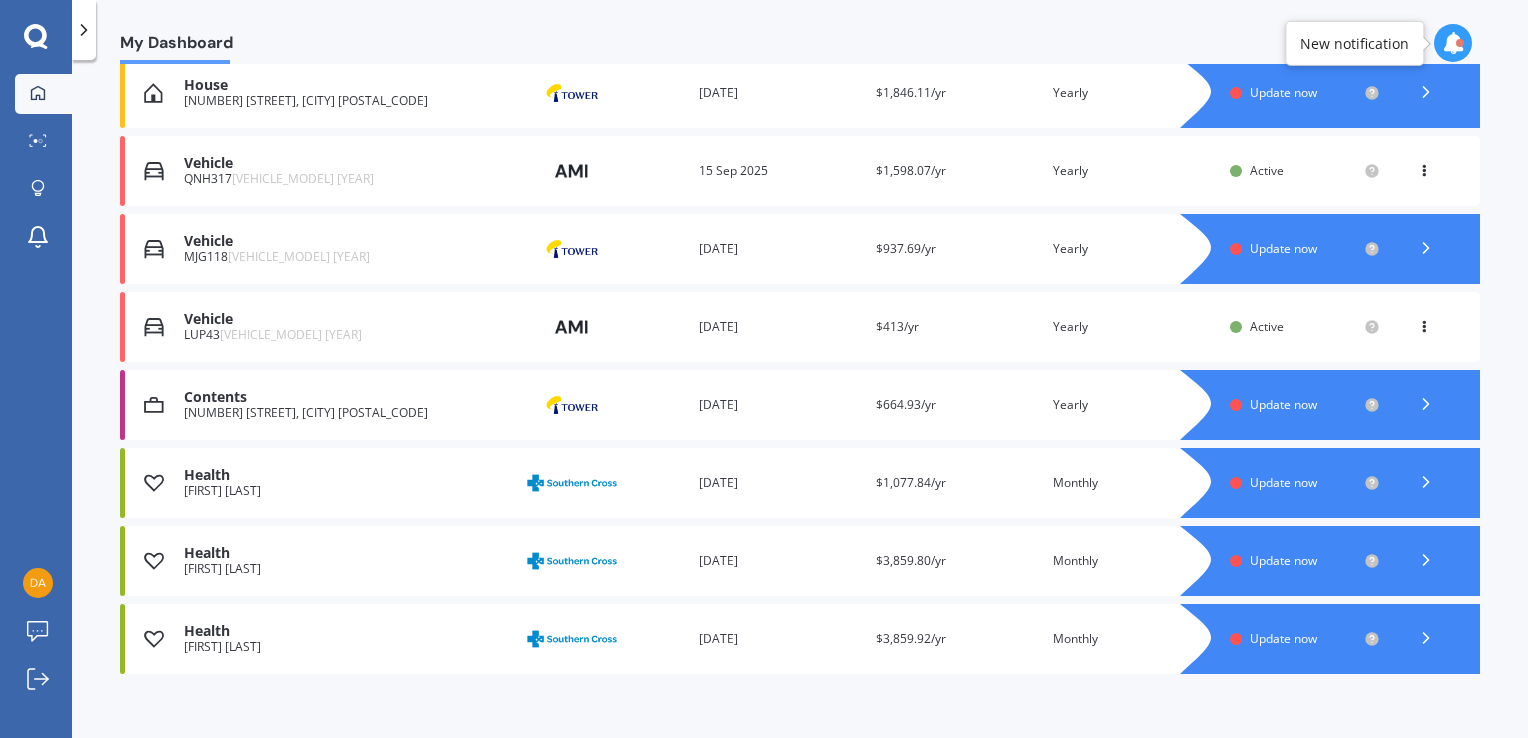 click at bounding box center (1424, 323) 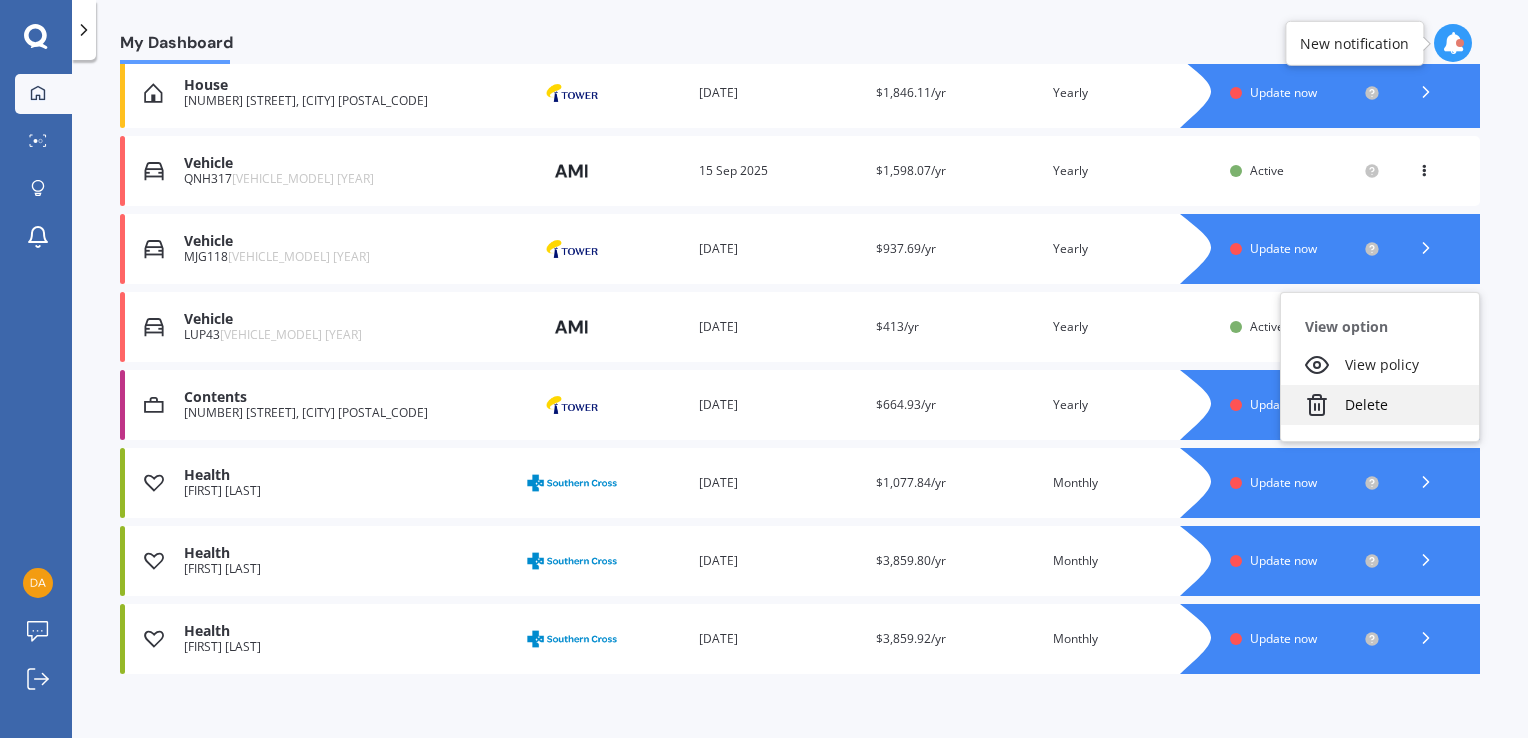 click on "Delete" at bounding box center (1380, 405) 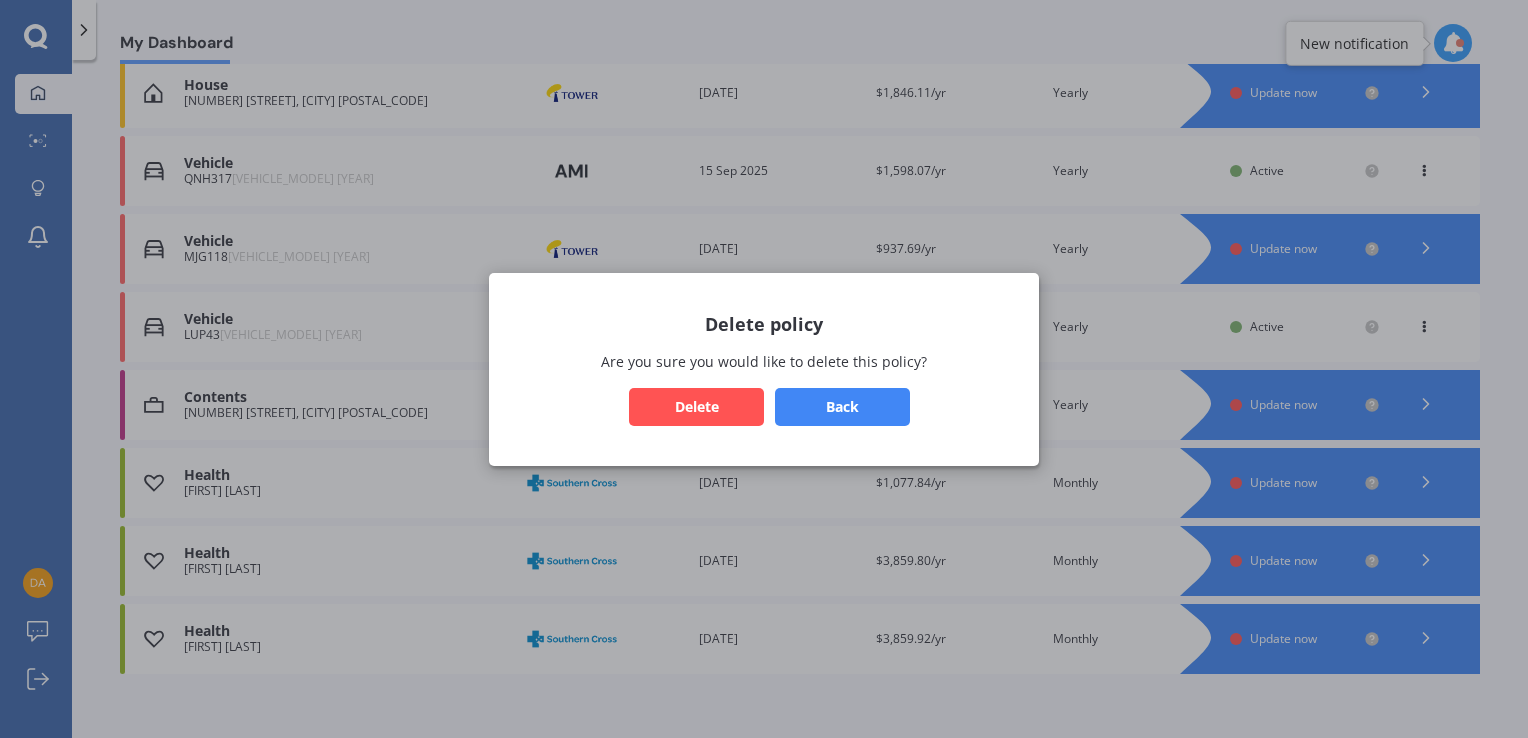 click on "Delete" at bounding box center (696, 406) 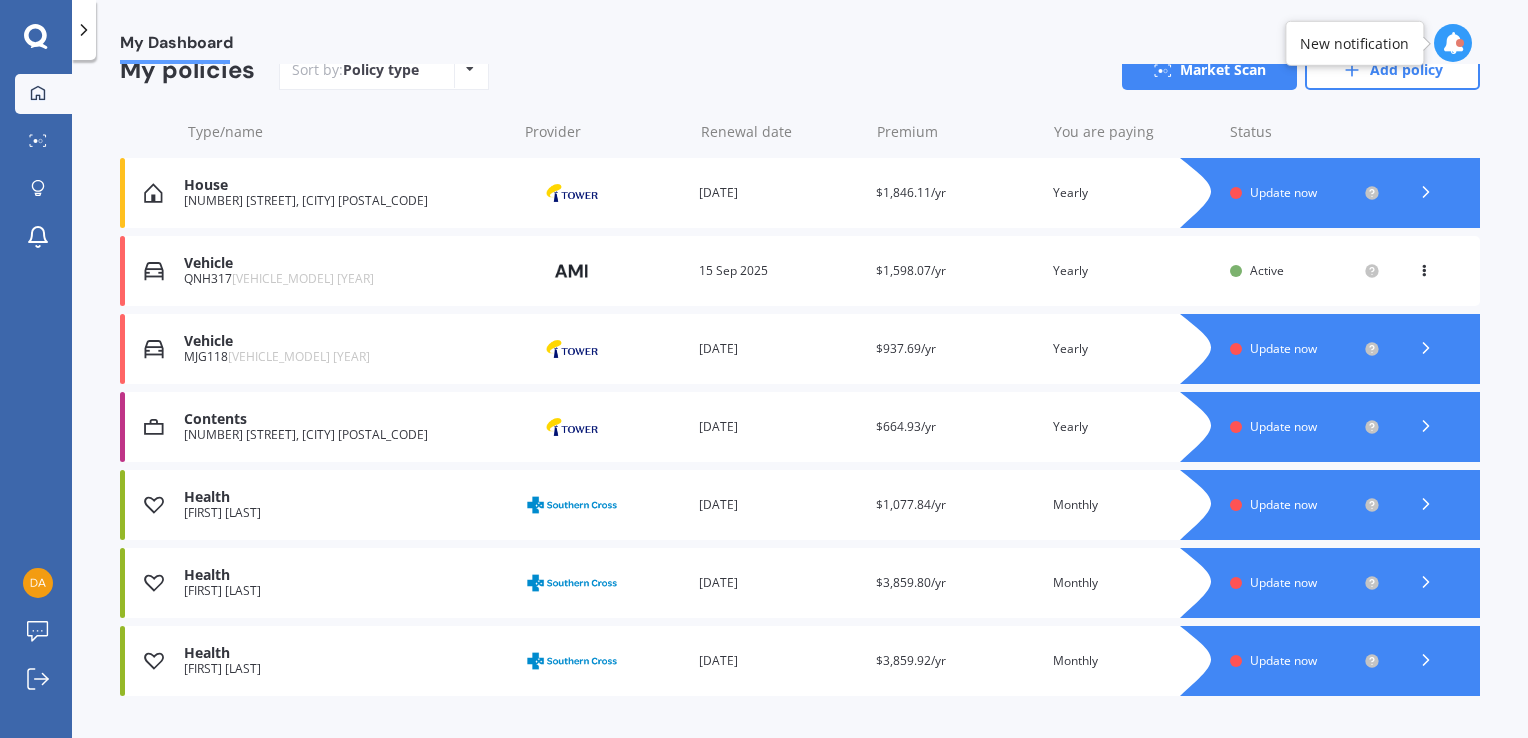 scroll, scrollTop: 243, scrollLeft: 0, axis: vertical 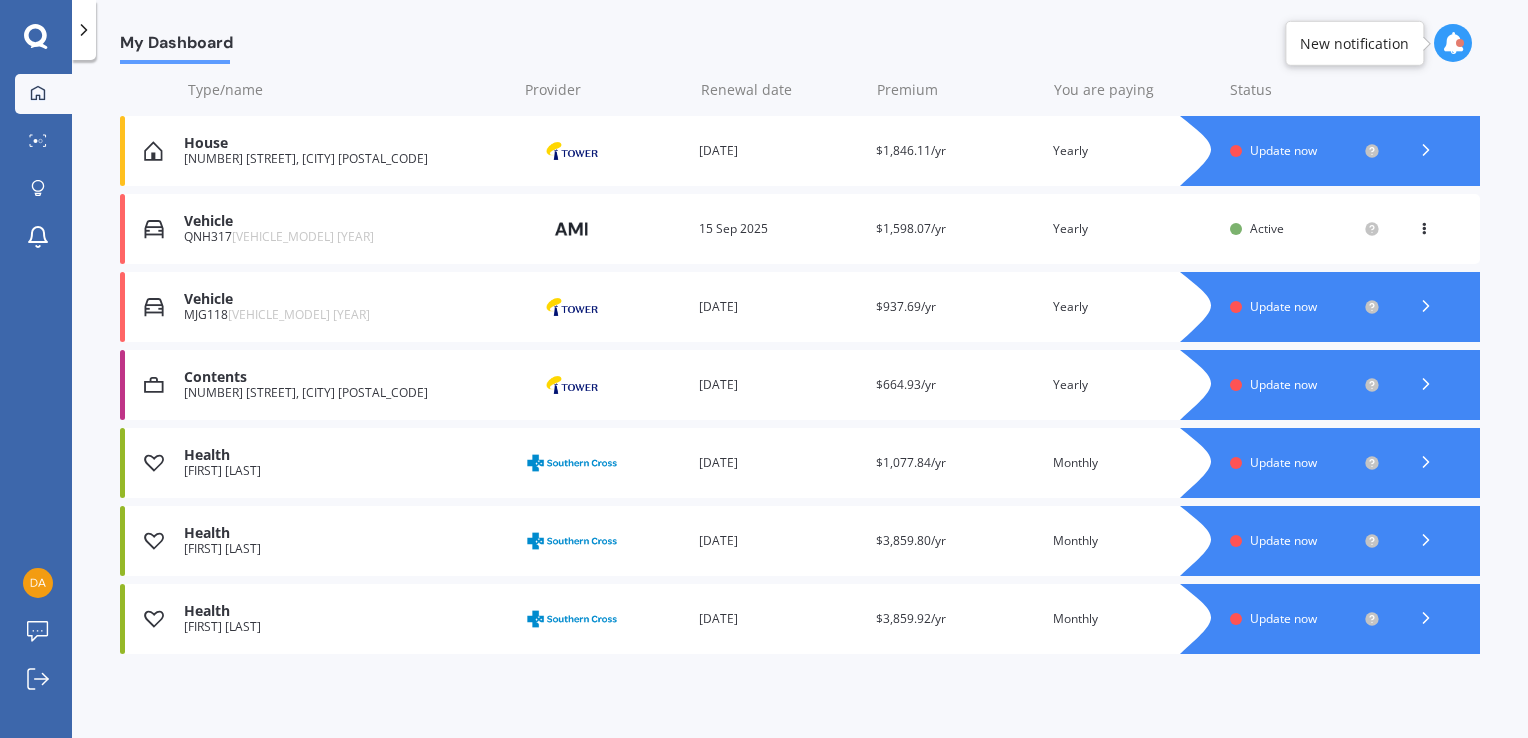 click at bounding box center [1426, 306] 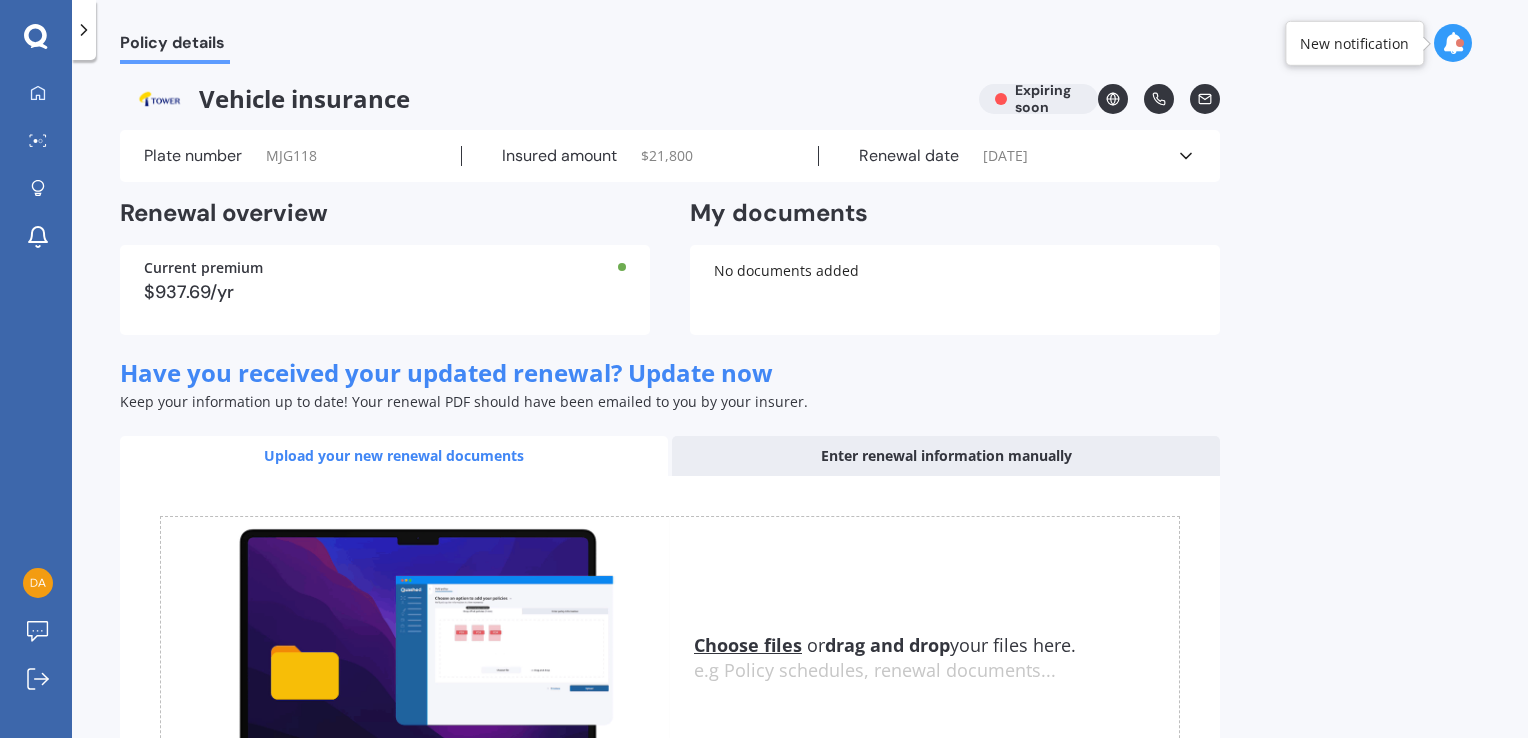 scroll, scrollTop: 0, scrollLeft: 0, axis: both 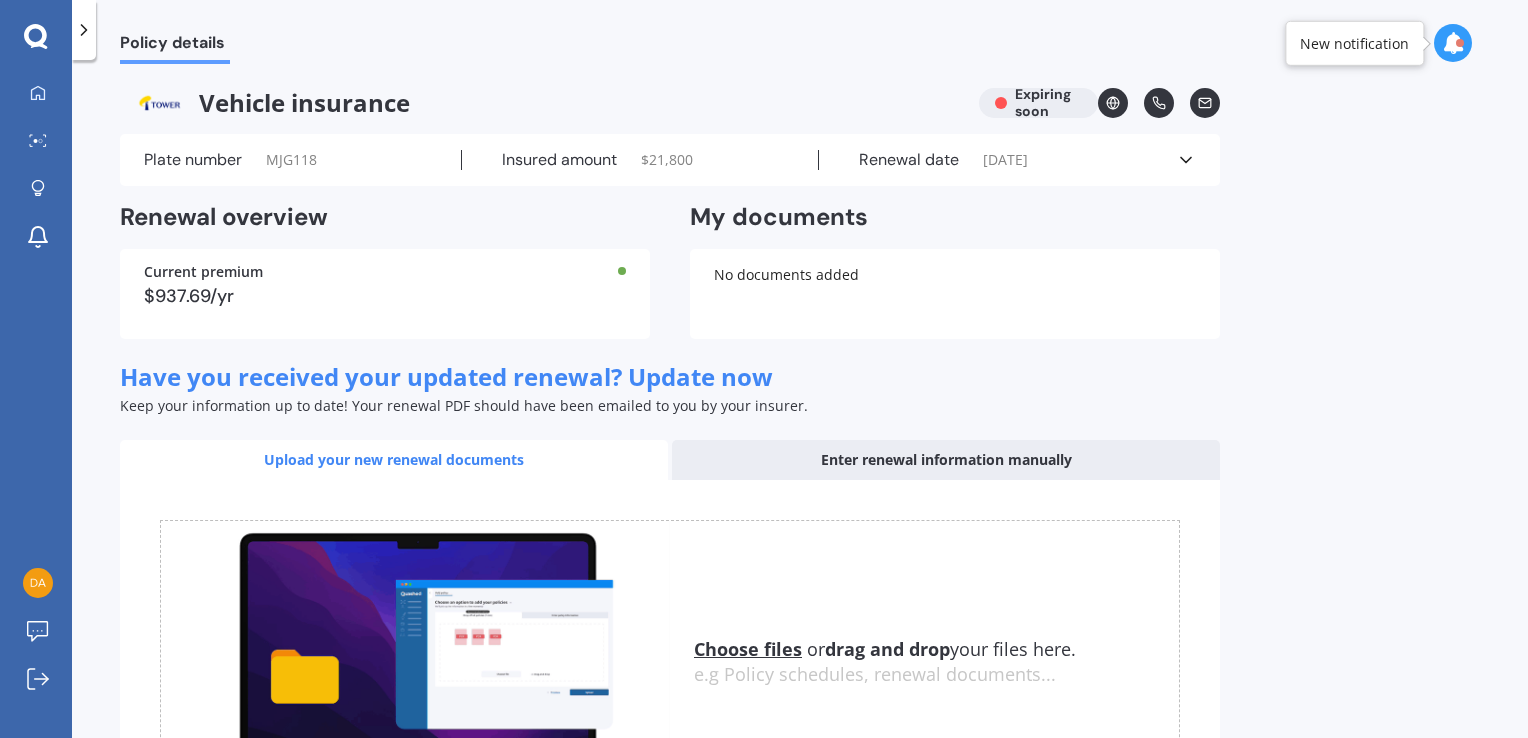 click at bounding box center [84, 30] 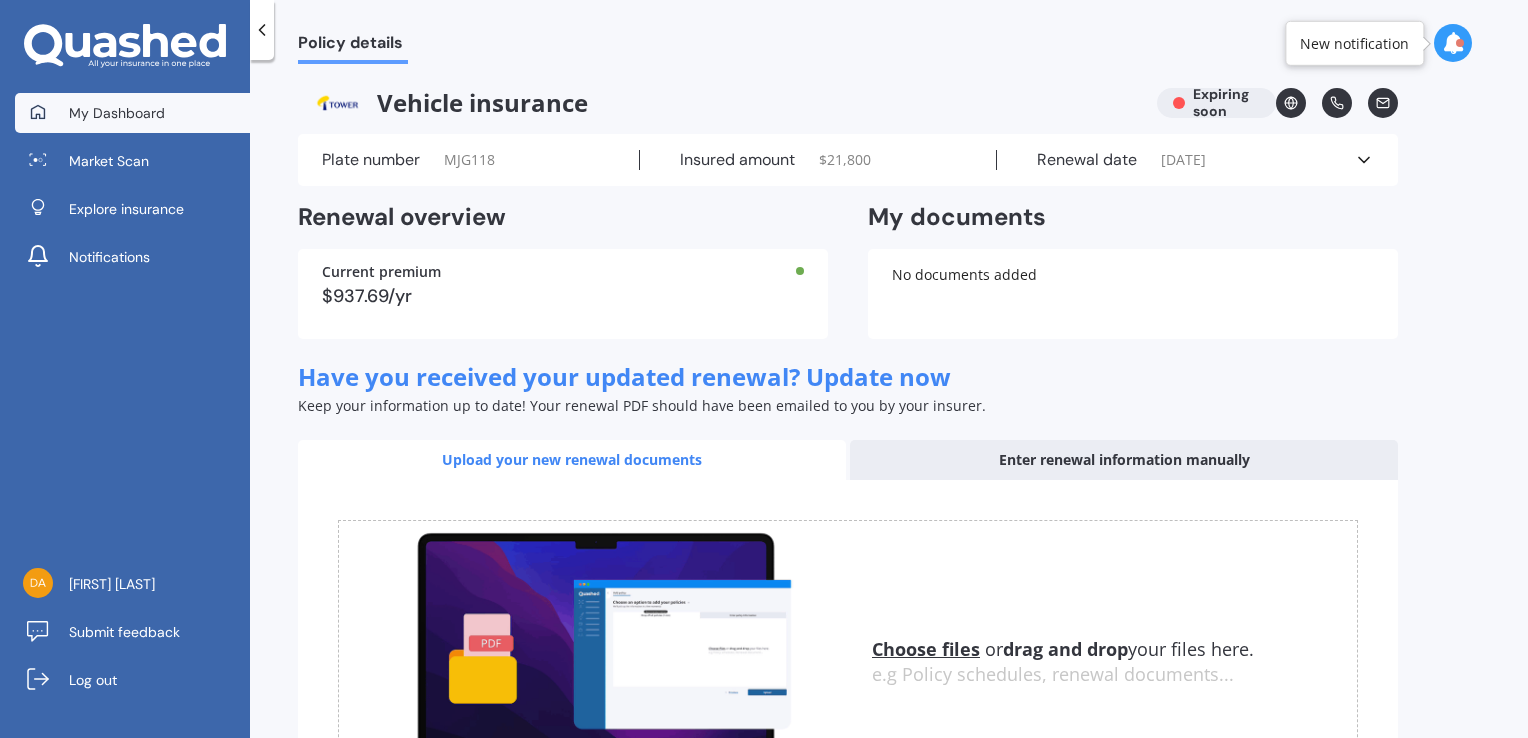 click on "My Dashboard" at bounding box center [117, 113] 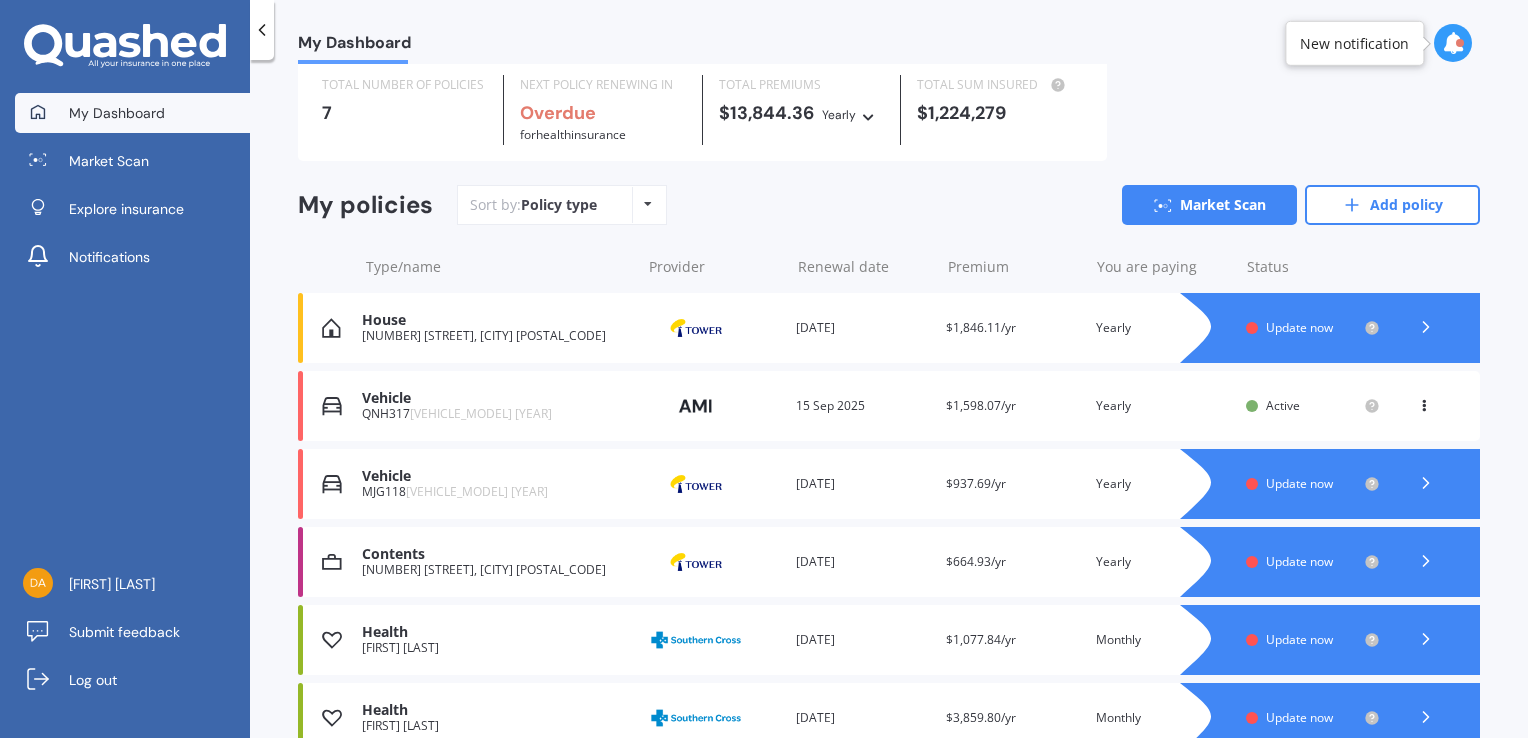 scroll, scrollTop: 100, scrollLeft: 0, axis: vertical 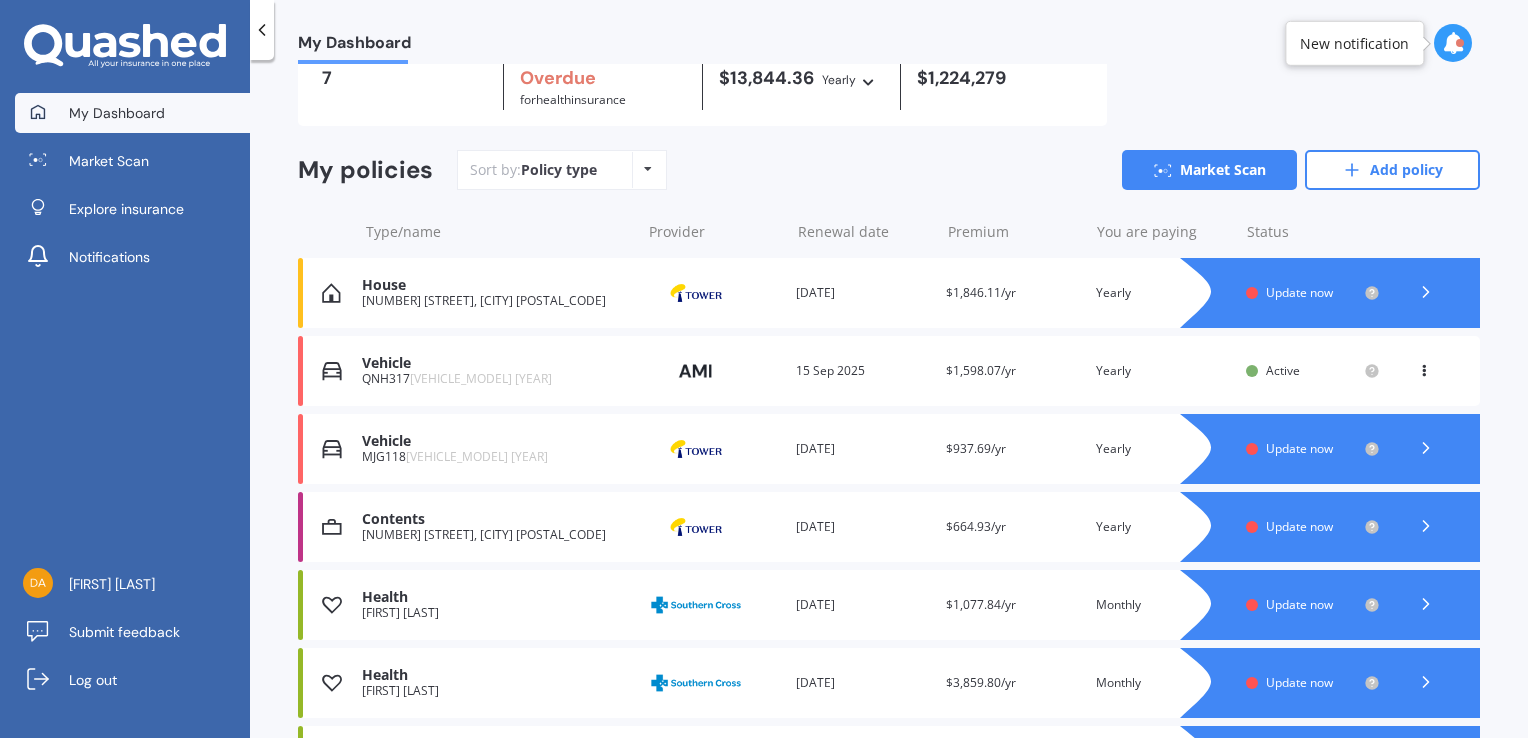 click at bounding box center (1426, 292) 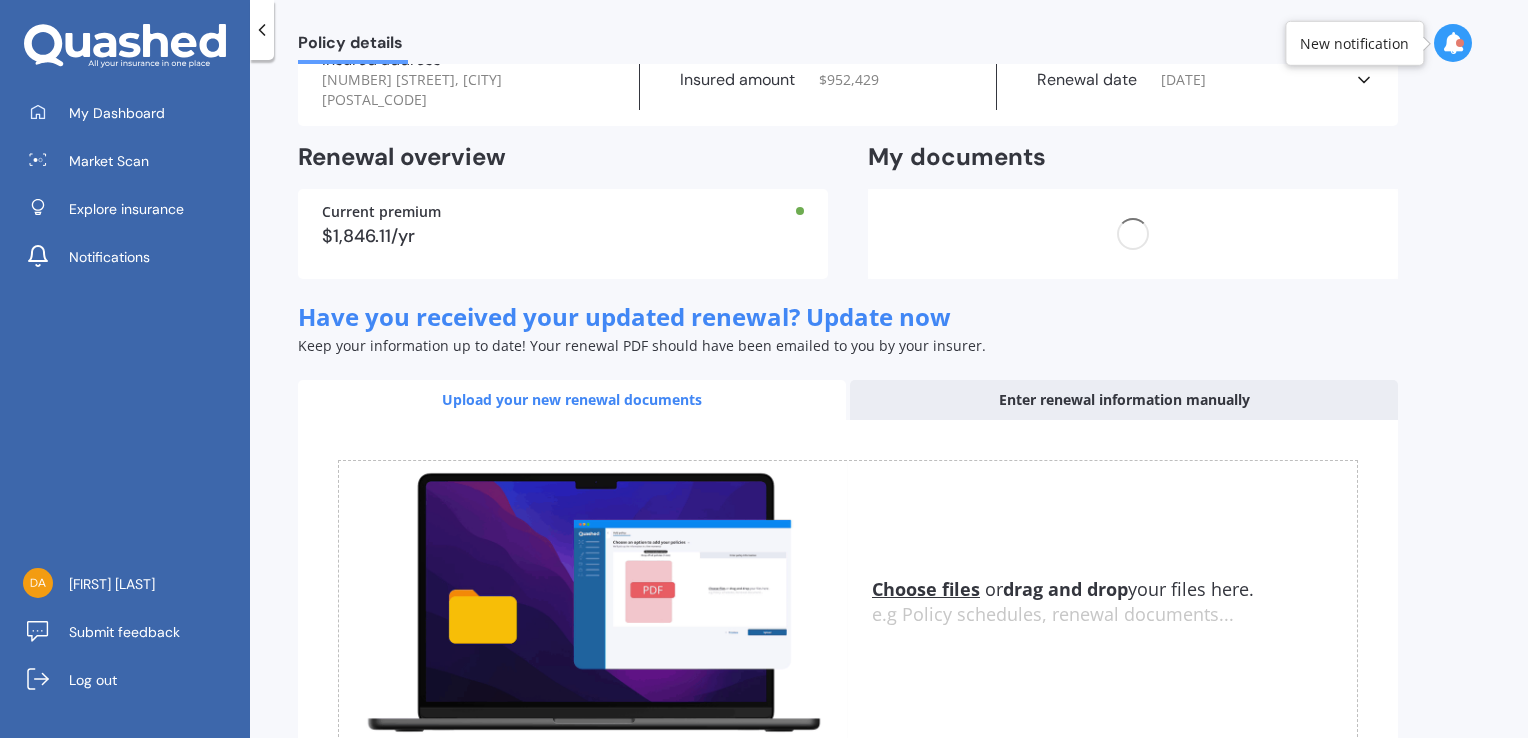 scroll, scrollTop: 0, scrollLeft: 0, axis: both 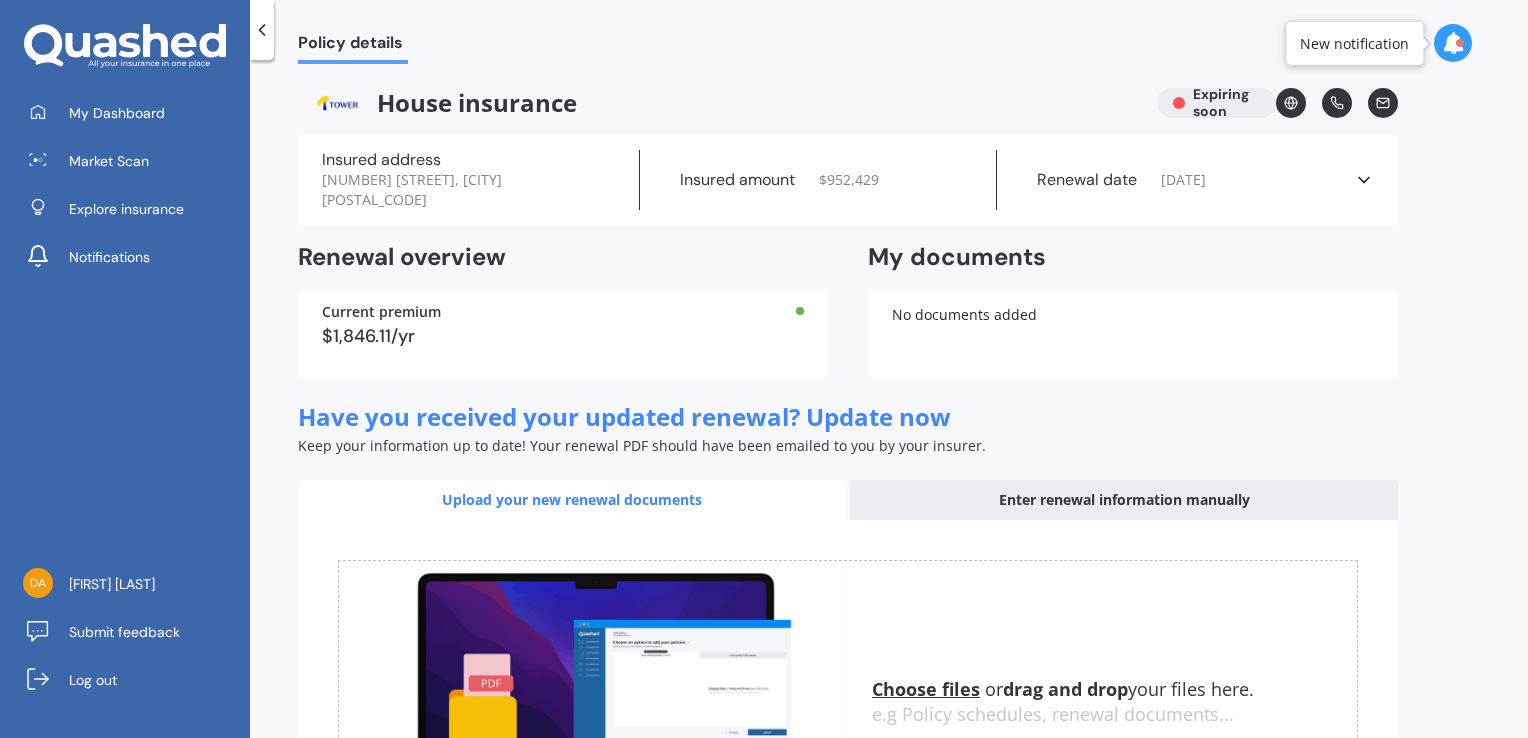 click on "Enter renewal information manually" at bounding box center [1124, 500] 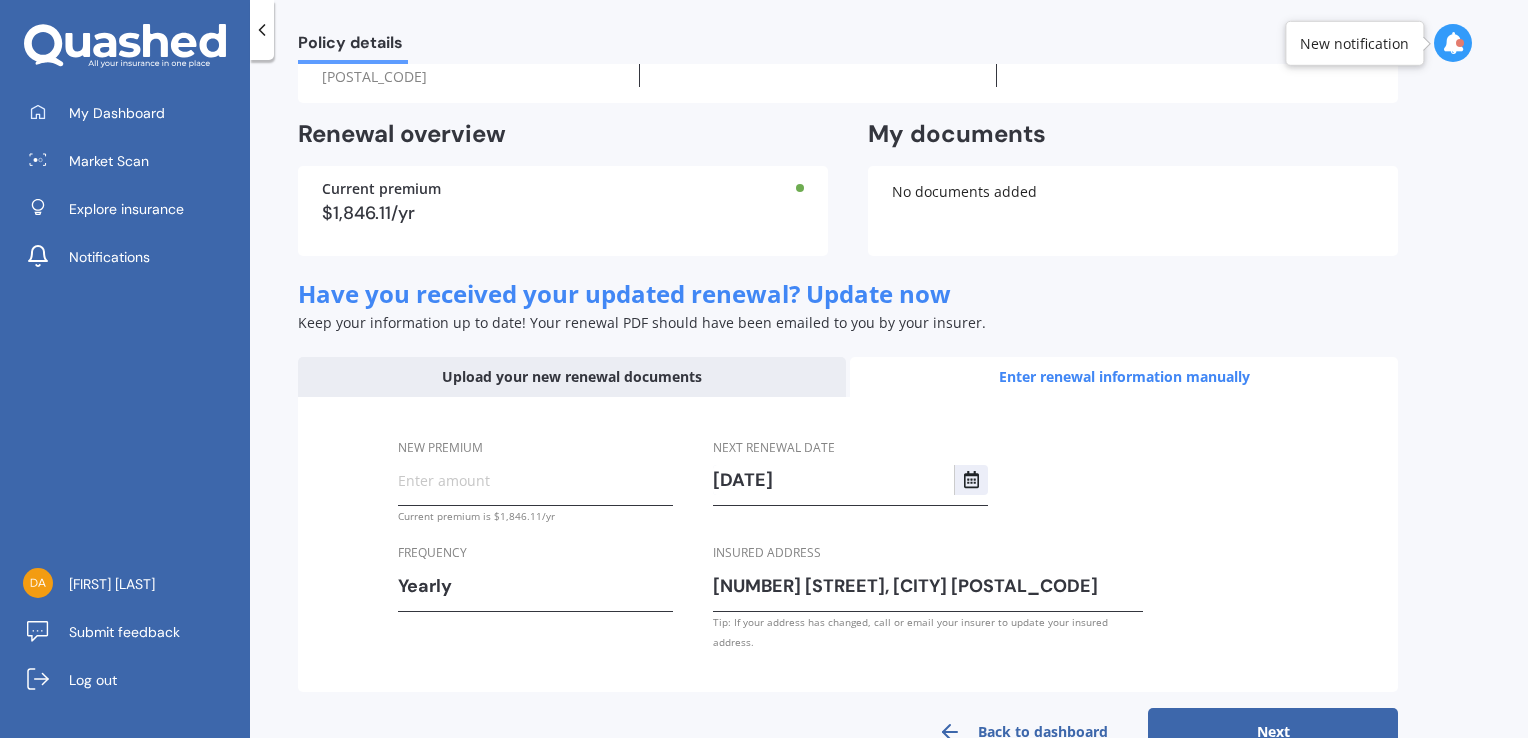 scroll, scrollTop: 137, scrollLeft: 0, axis: vertical 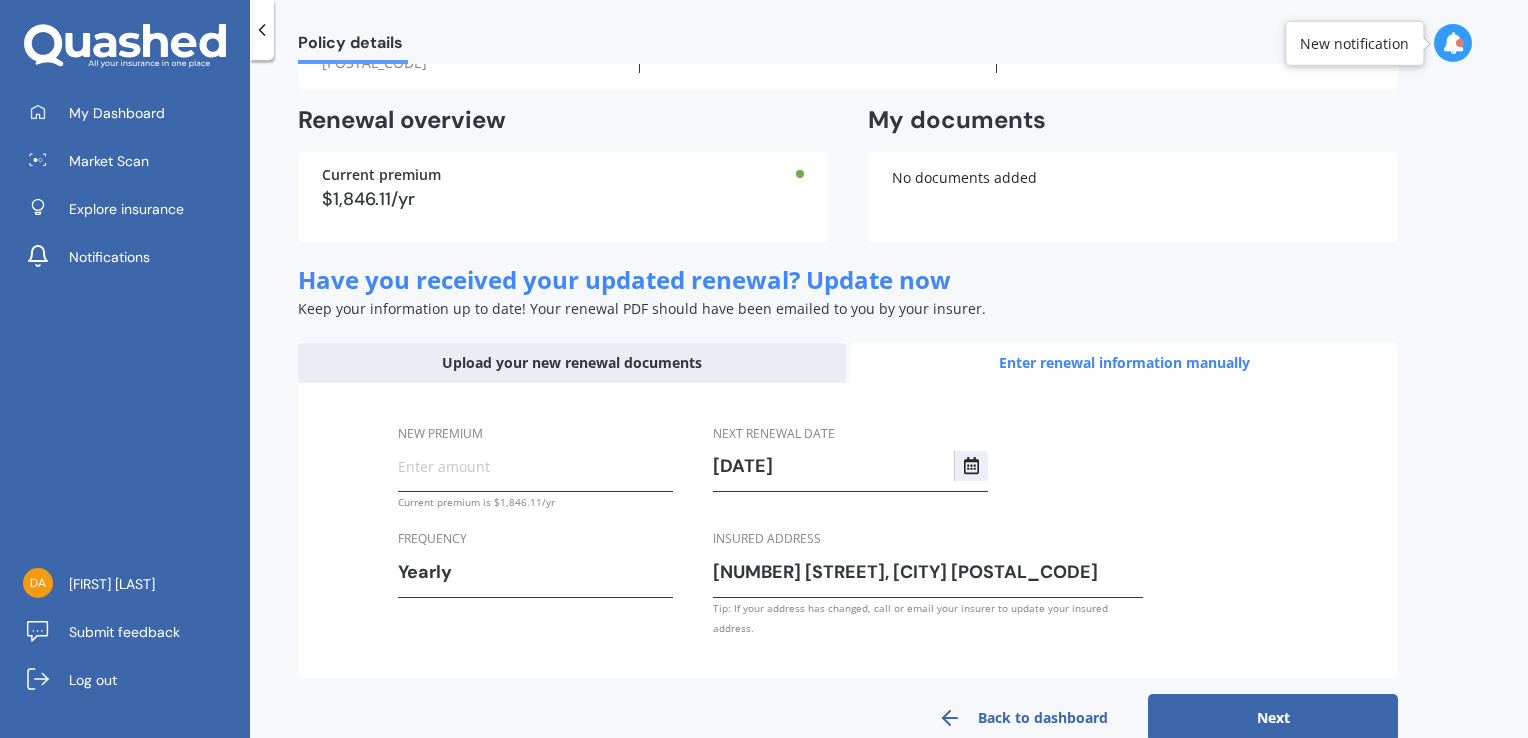 click on "New premium" at bounding box center (535, 466) 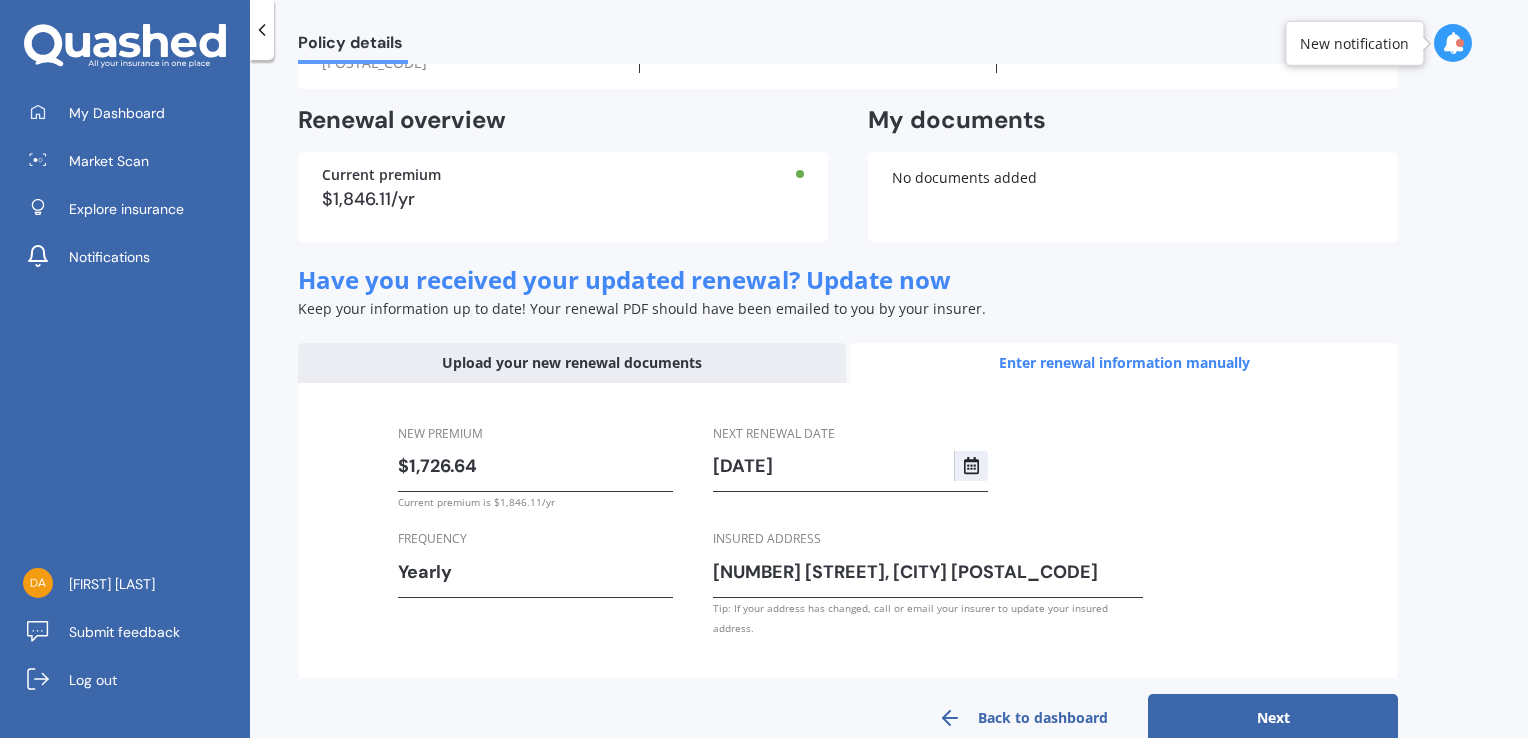 type on "$1,726.64" 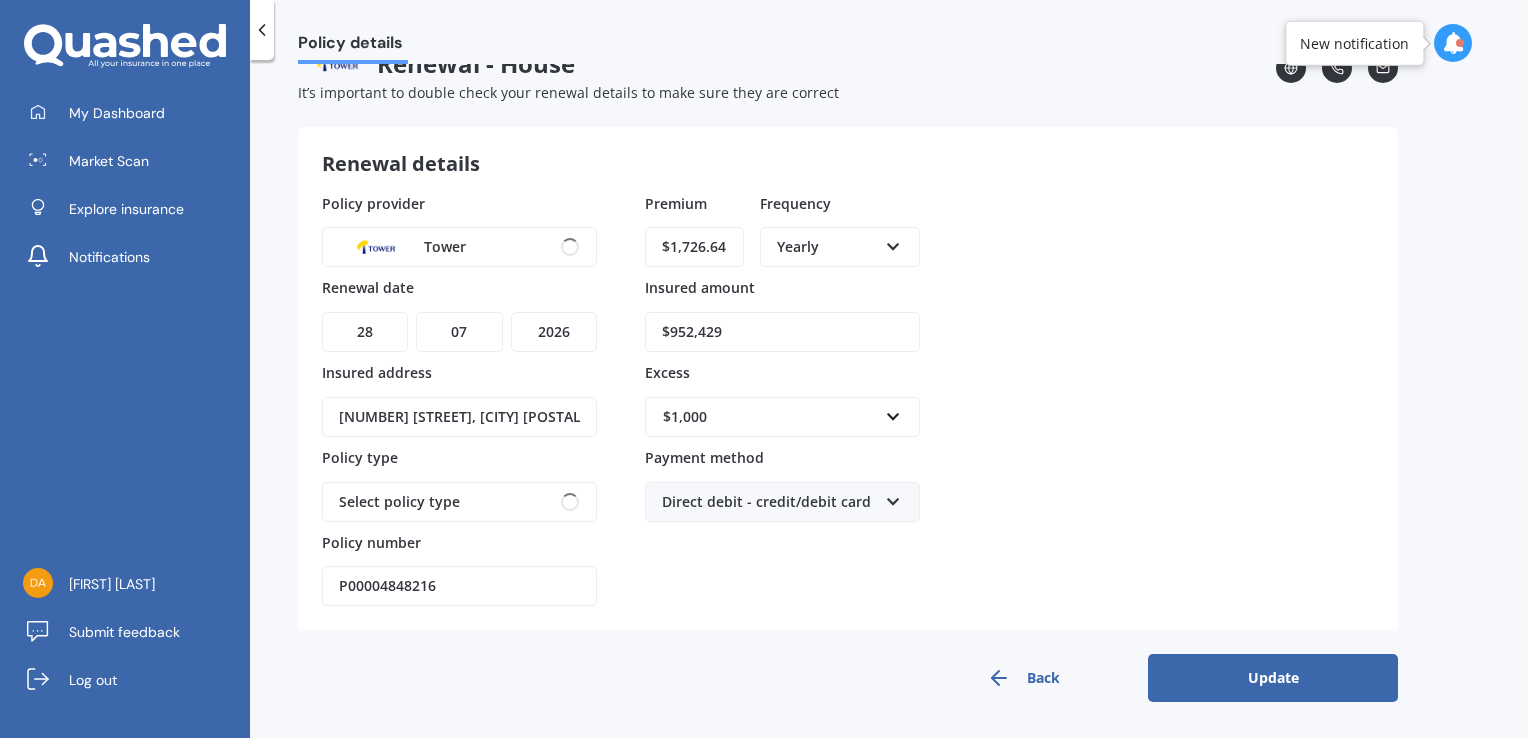 scroll, scrollTop: 35, scrollLeft: 0, axis: vertical 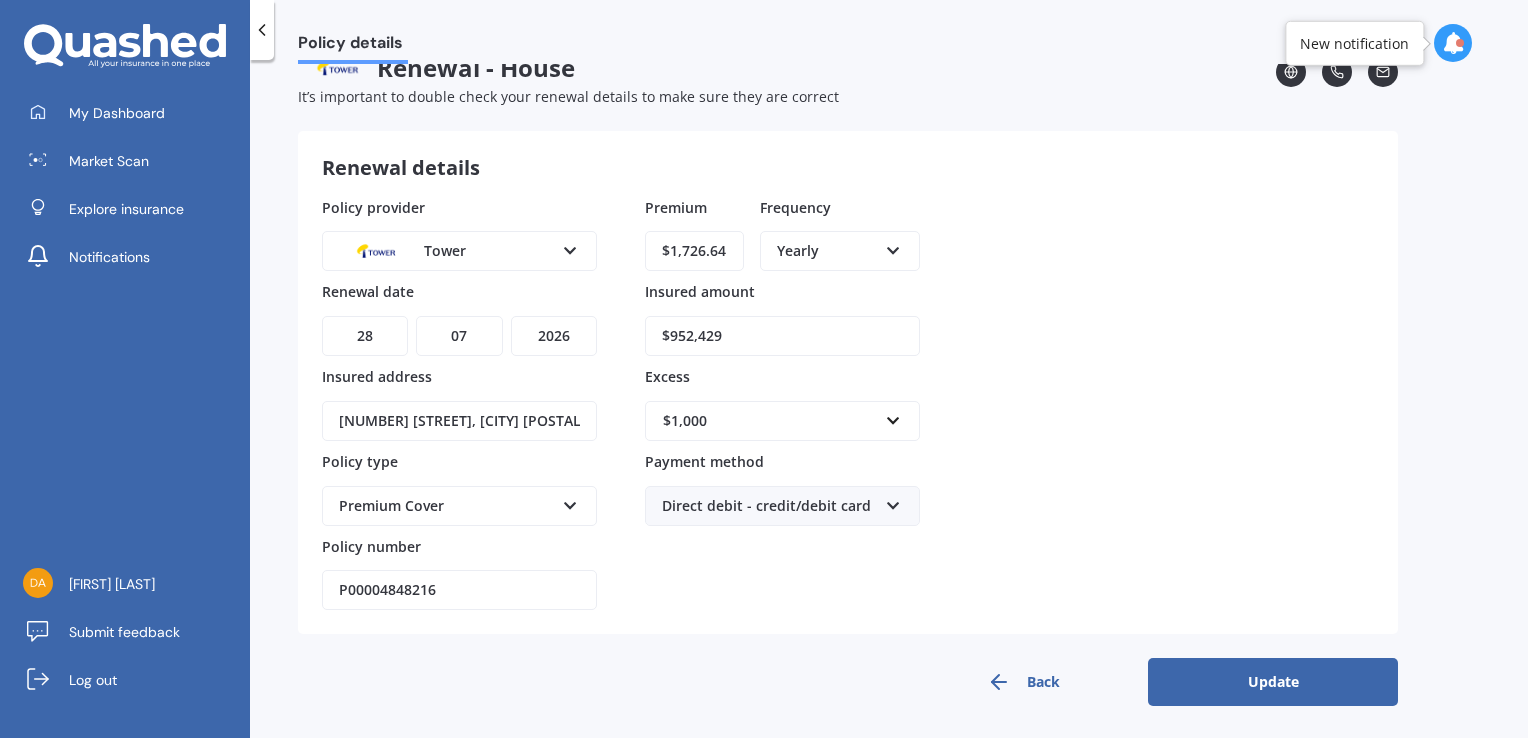 click on "$952,429" at bounding box center (782, 336) 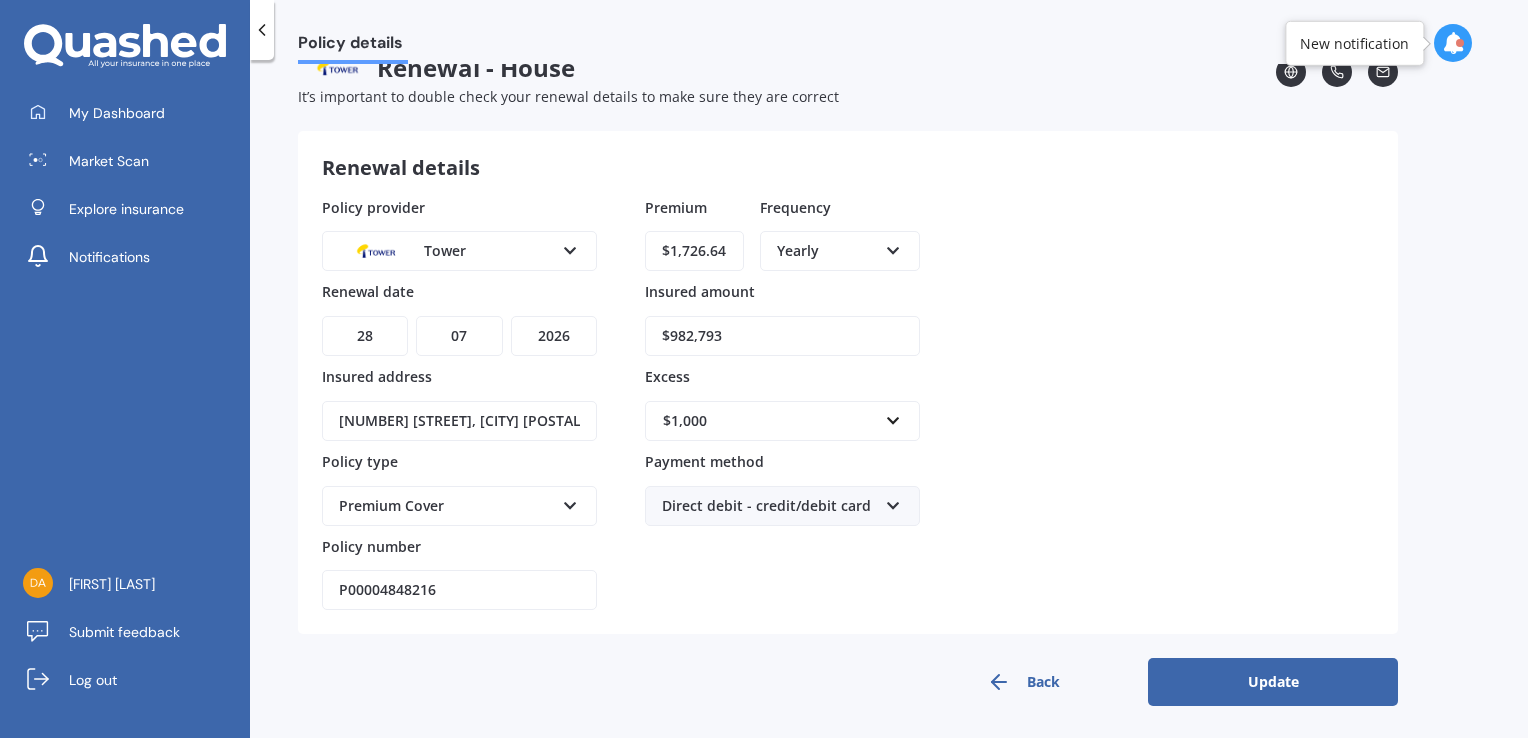 type on "$982,793" 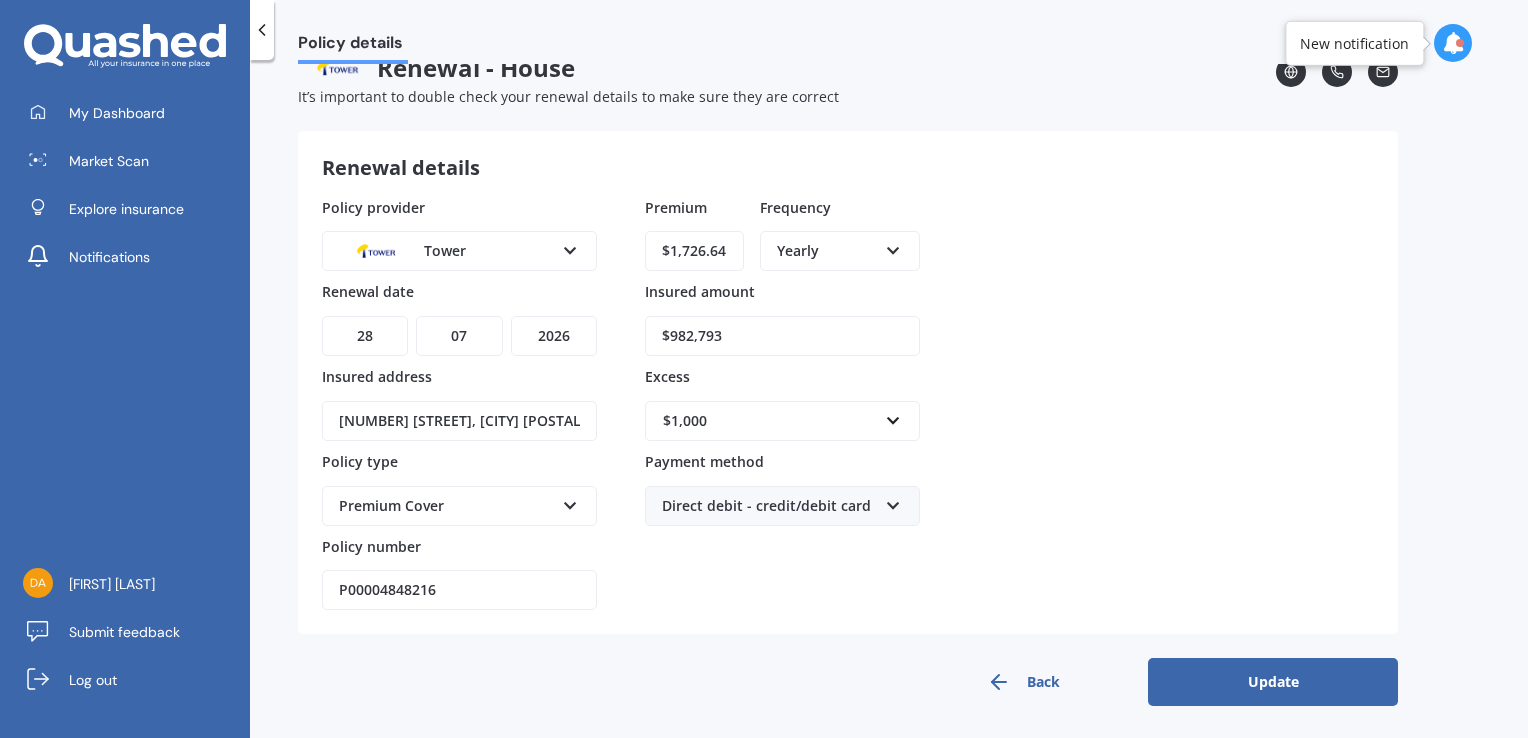 click on "Update" at bounding box center (1273, 682) 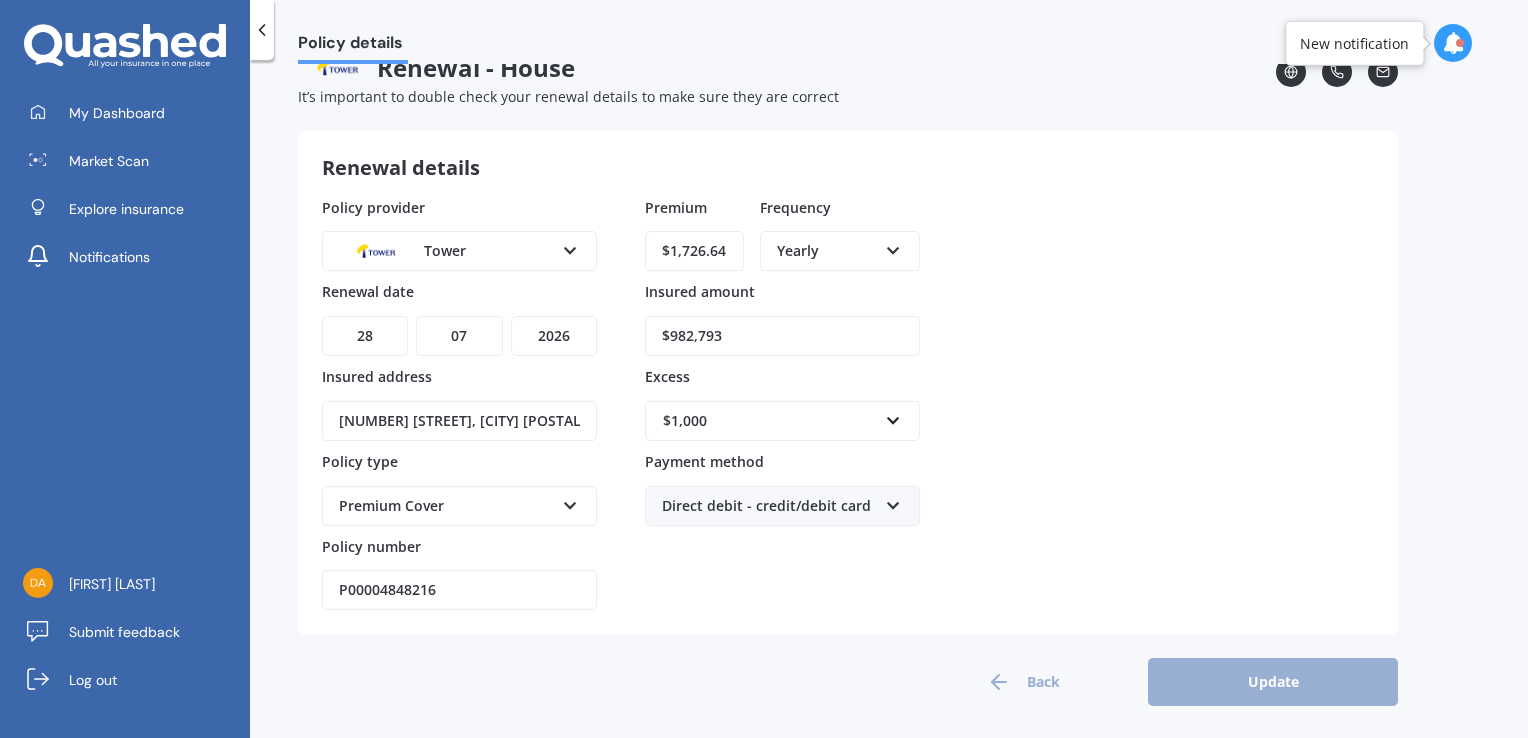 scroll, scrollTop: 0, scrollLeft: 0, axis: both 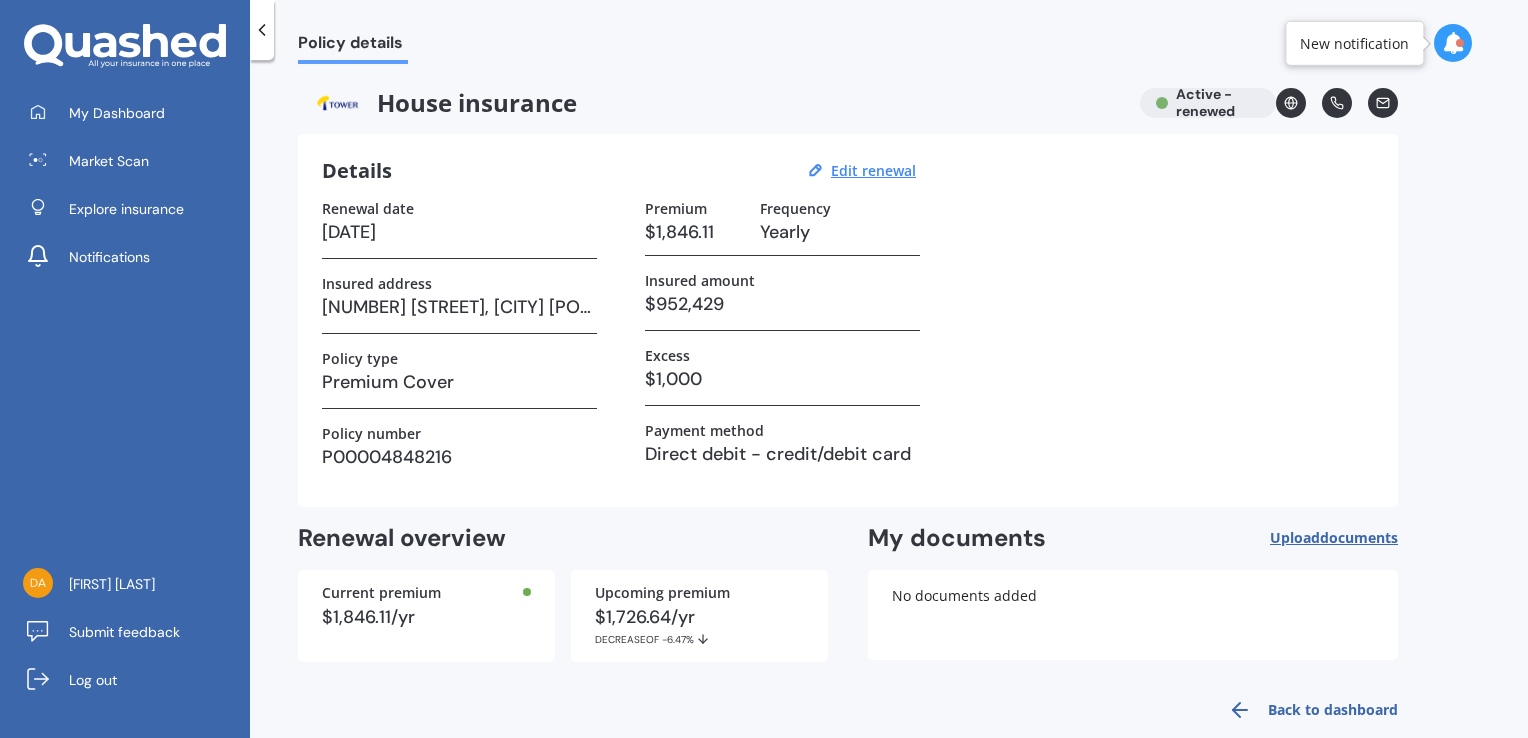 click on "Back to dashboard" at bounding box center [1307, 710] 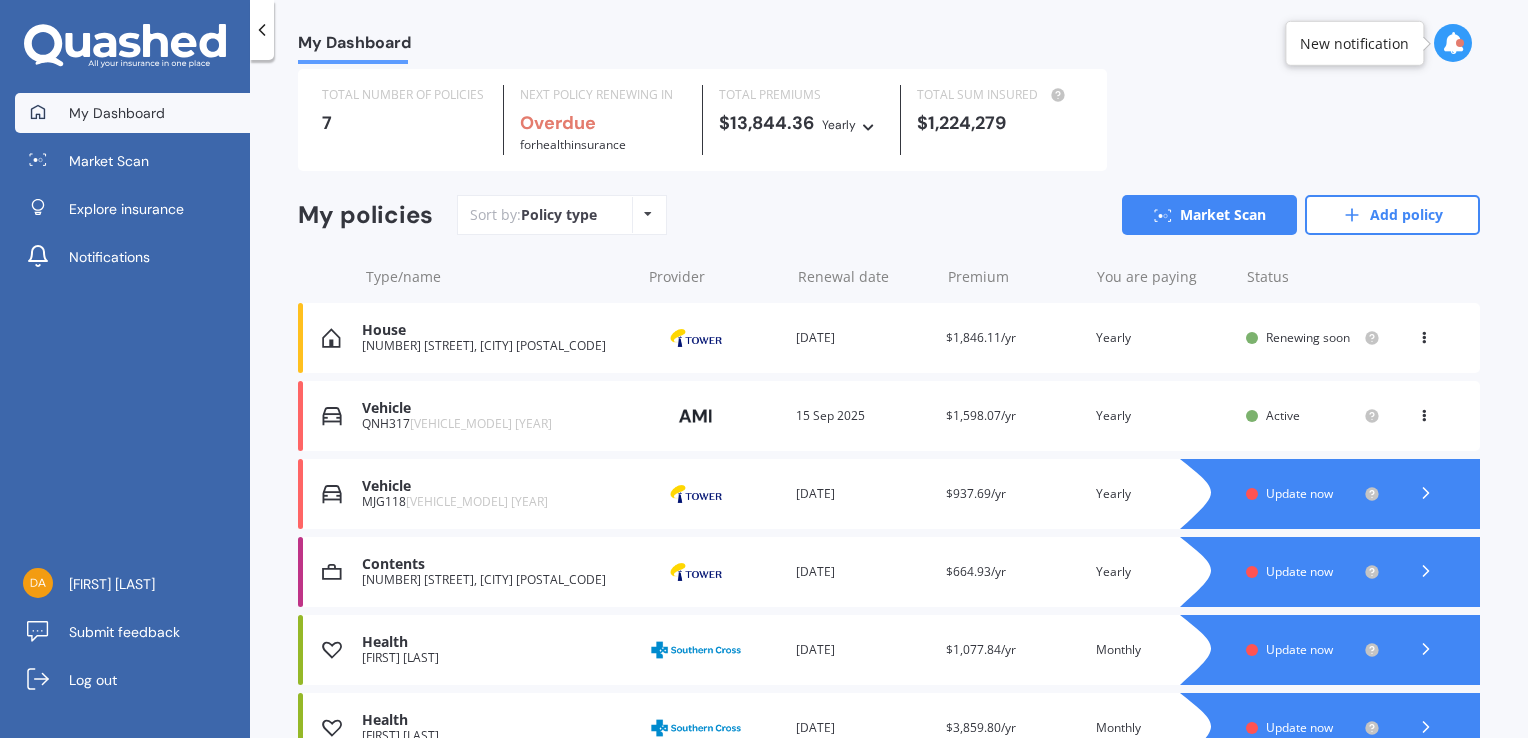 scroll, scrollTop: 100, scrollLeft: 0, axis: vertical 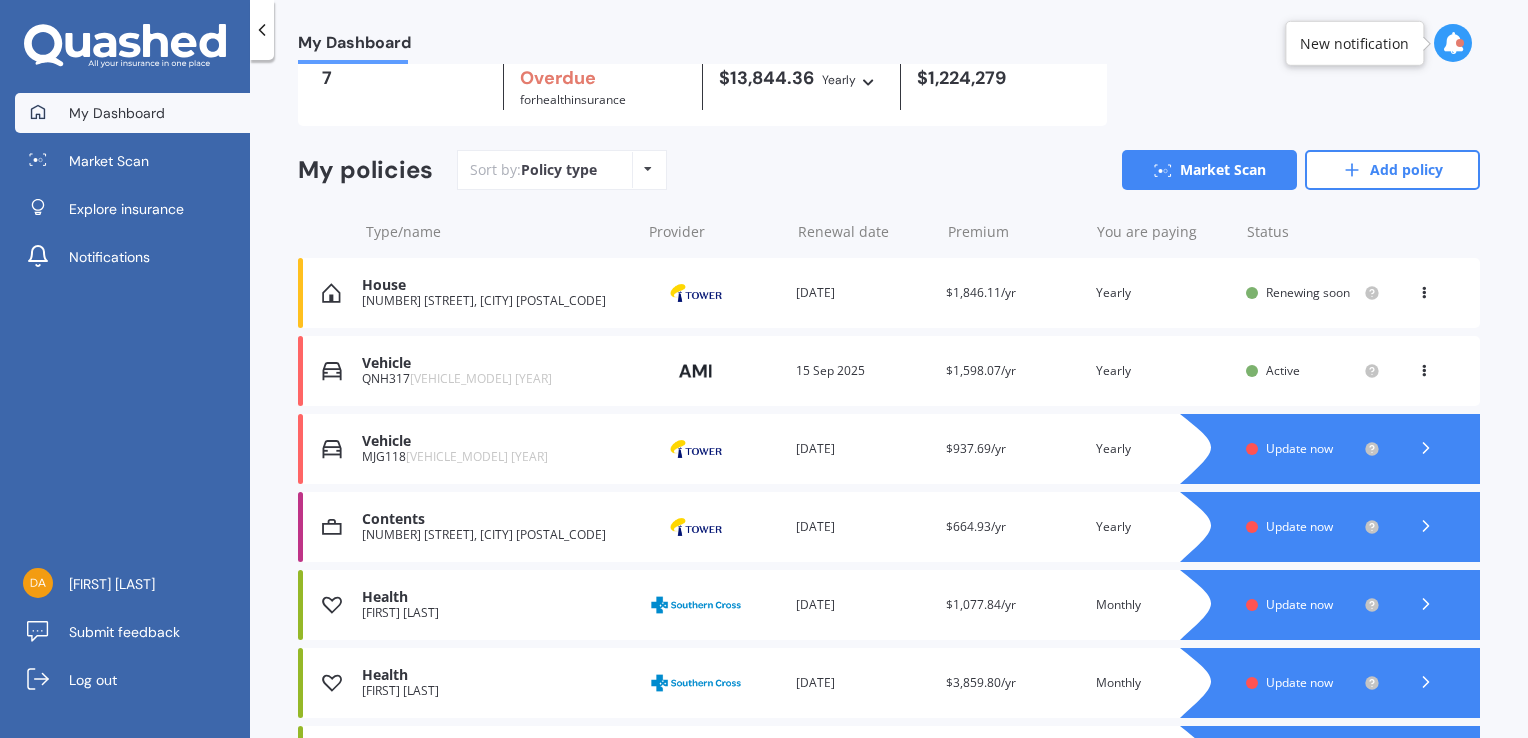 click at bounding box center [1424, 289] 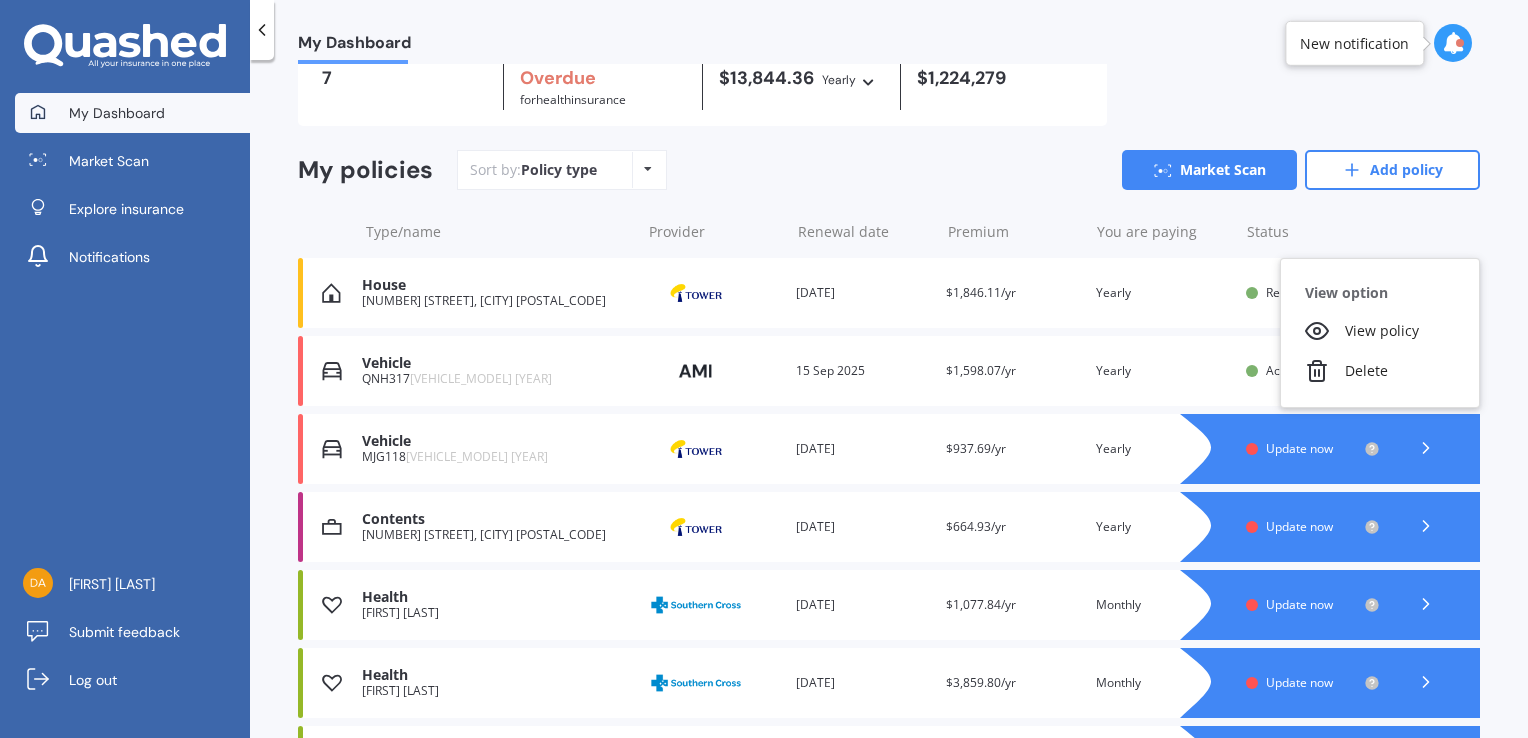 click on "My policies Sort by:  Policy type Policy type Alphabetical Date added Renewing next Market Scan Add policy" at bounding box center (889, 178) 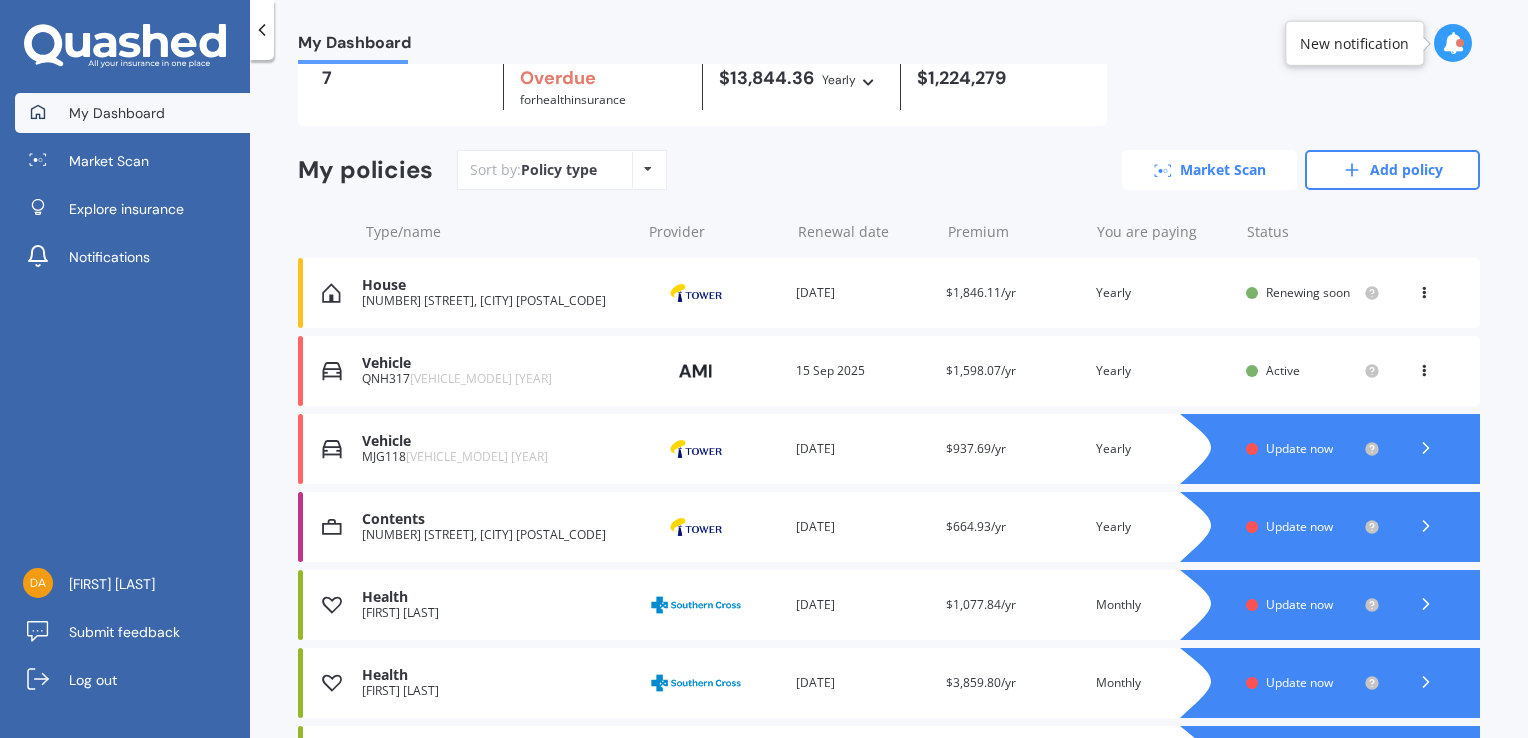 click on "Market Scan" at bounding box center [1209, 170] 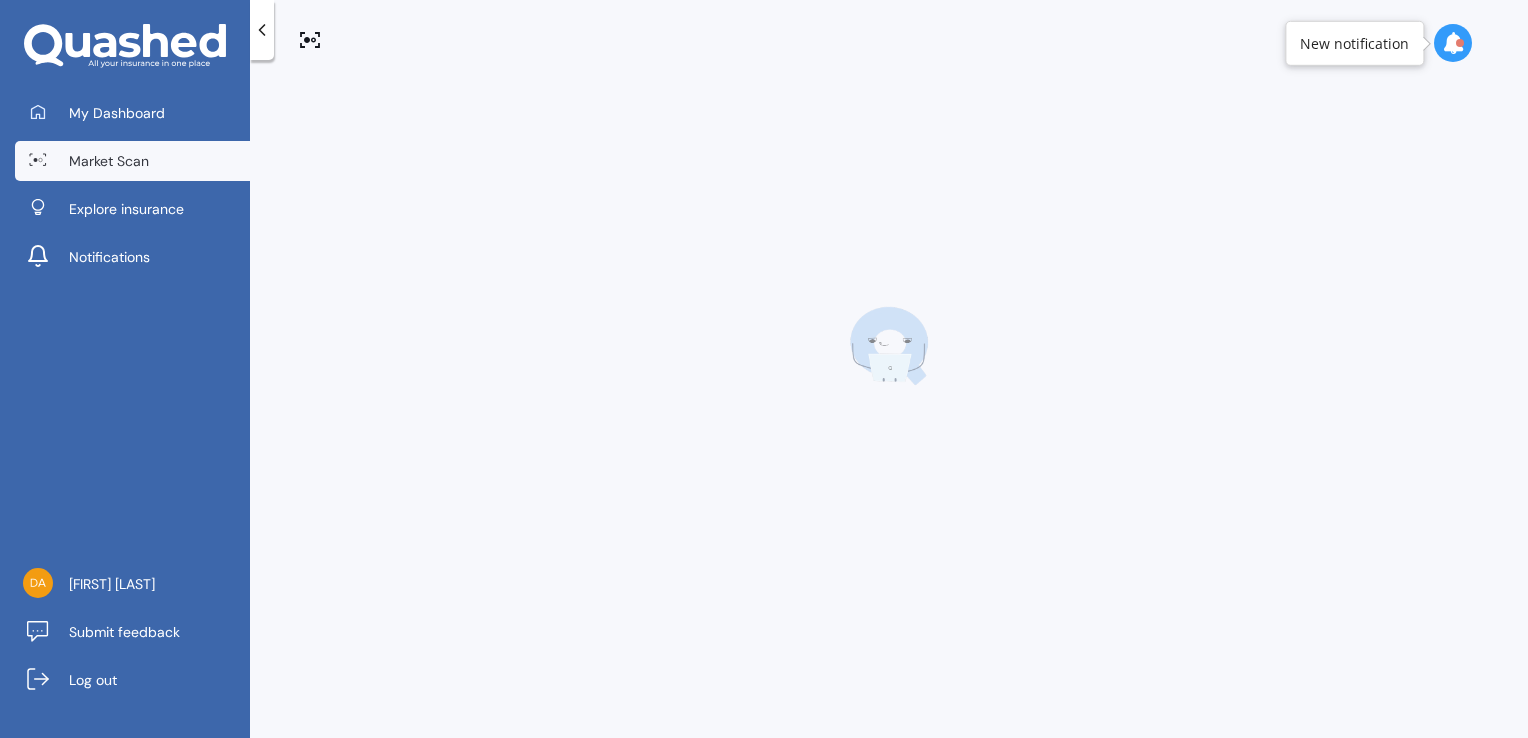 scroll, scrollTop: 0, scrollLeft: 0, axis: both 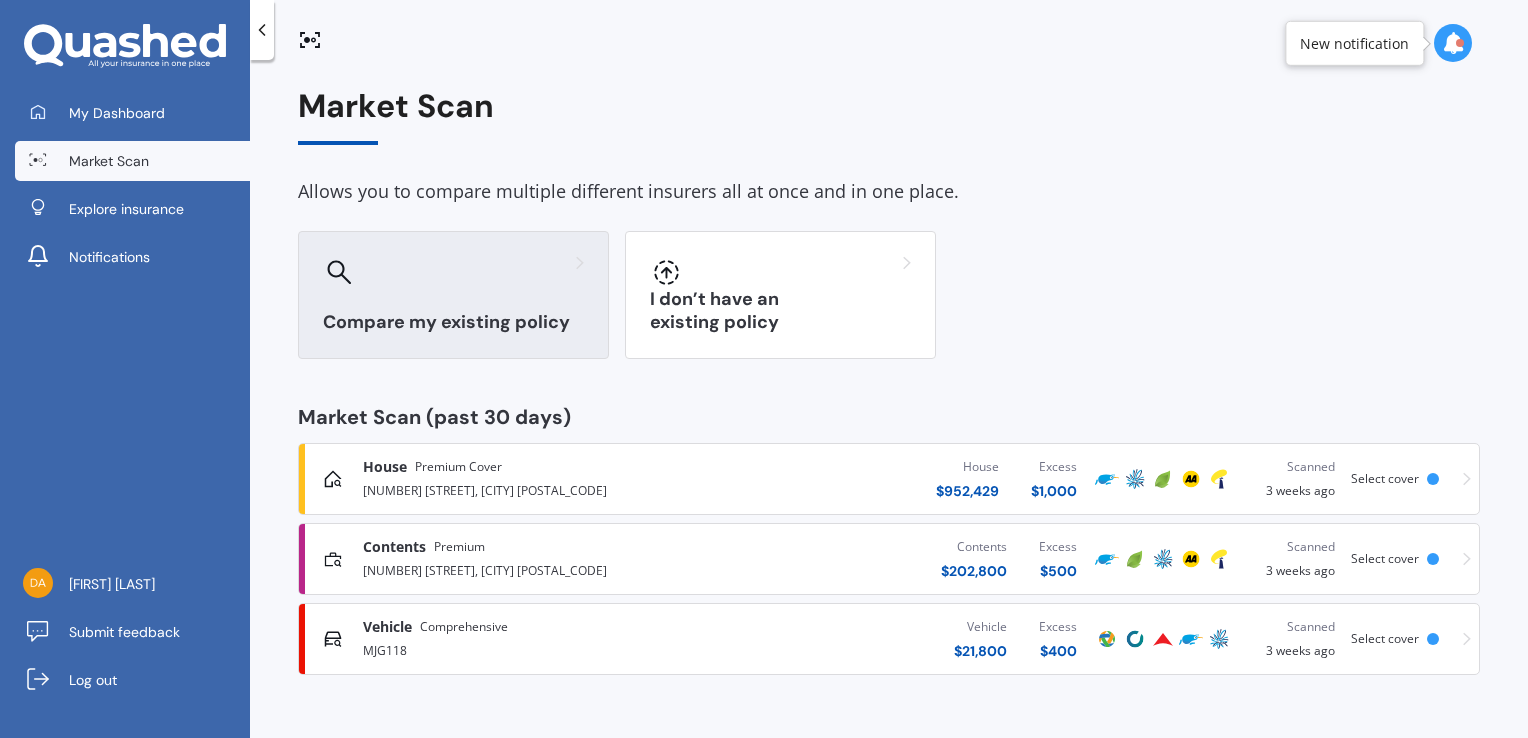click on "Compare my existing policy" at bounding box center [453, 322] 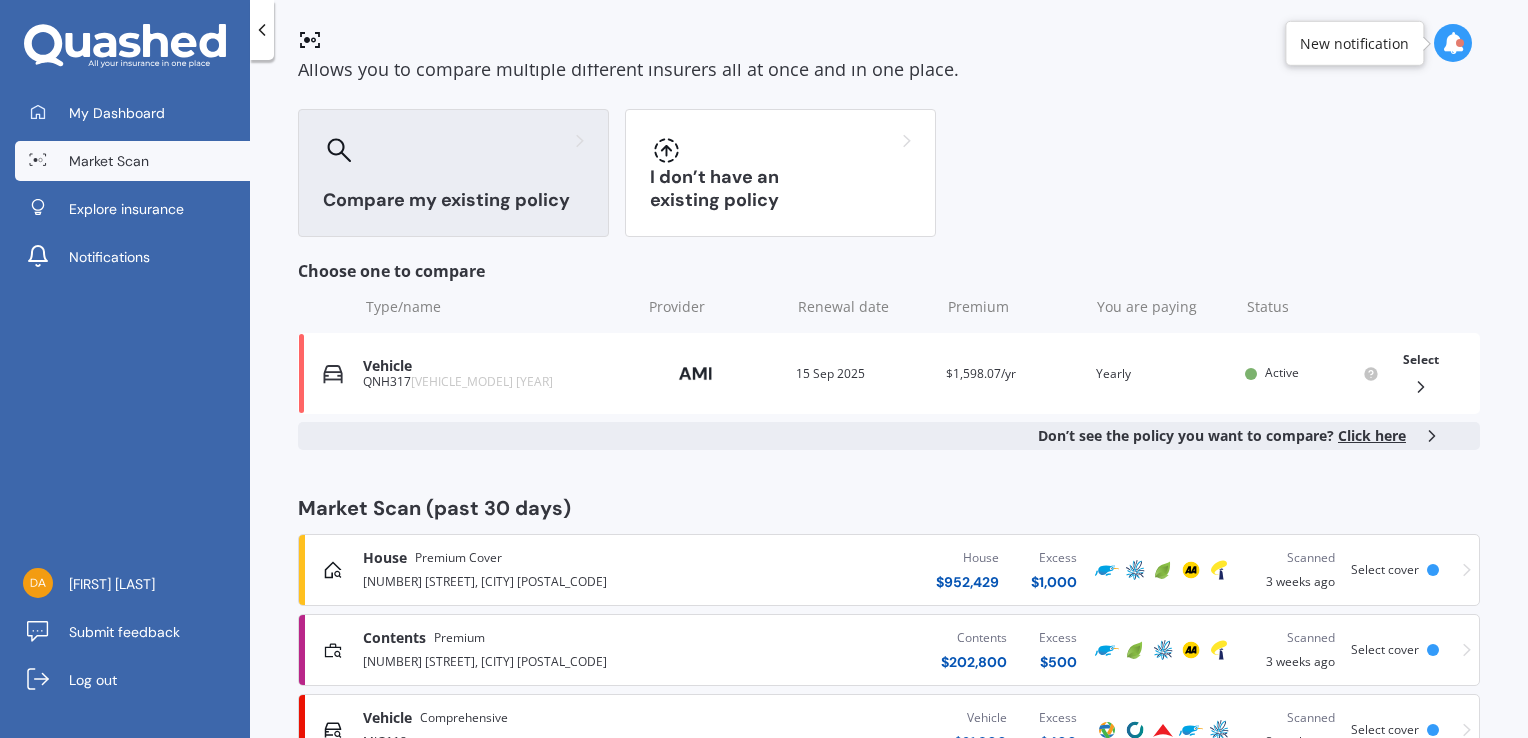 scroll, scrollTop: 193, scrollLeft: 0, axis: vertical 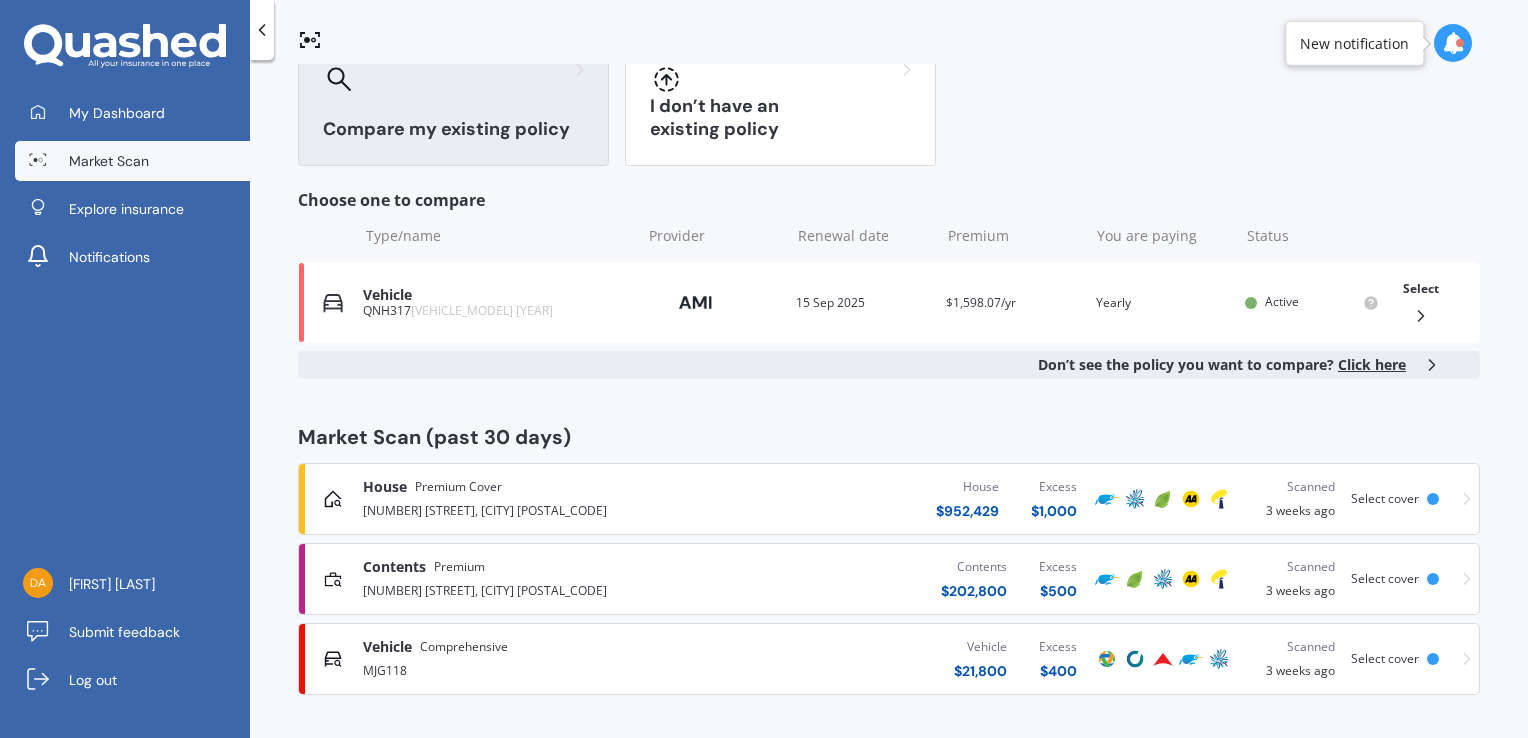 click on "Premium Cover" at bounding box center (458, 487) 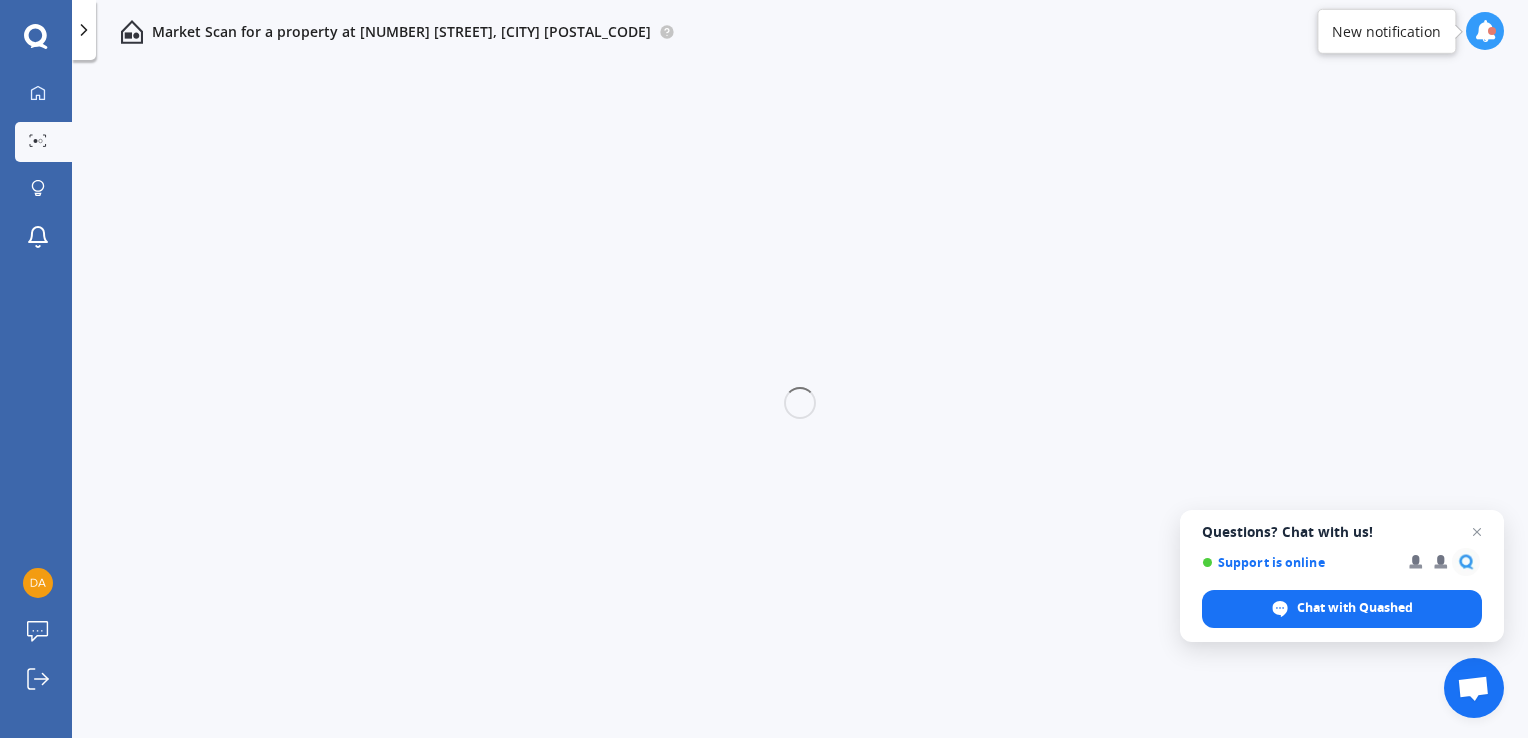scroll, scrollTop: 0, scrollLeft: 0, axis: both 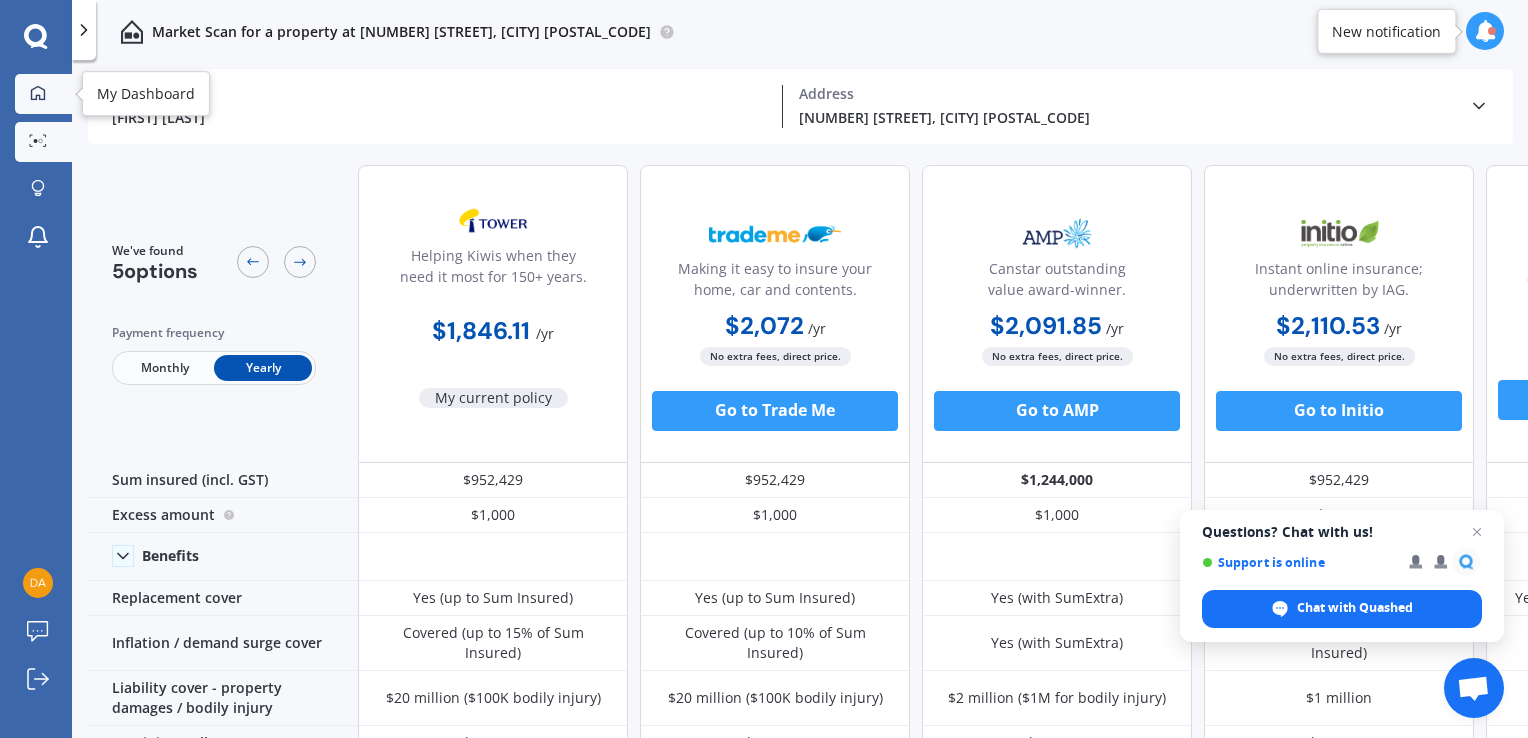 click at bounding box center (38, 94) 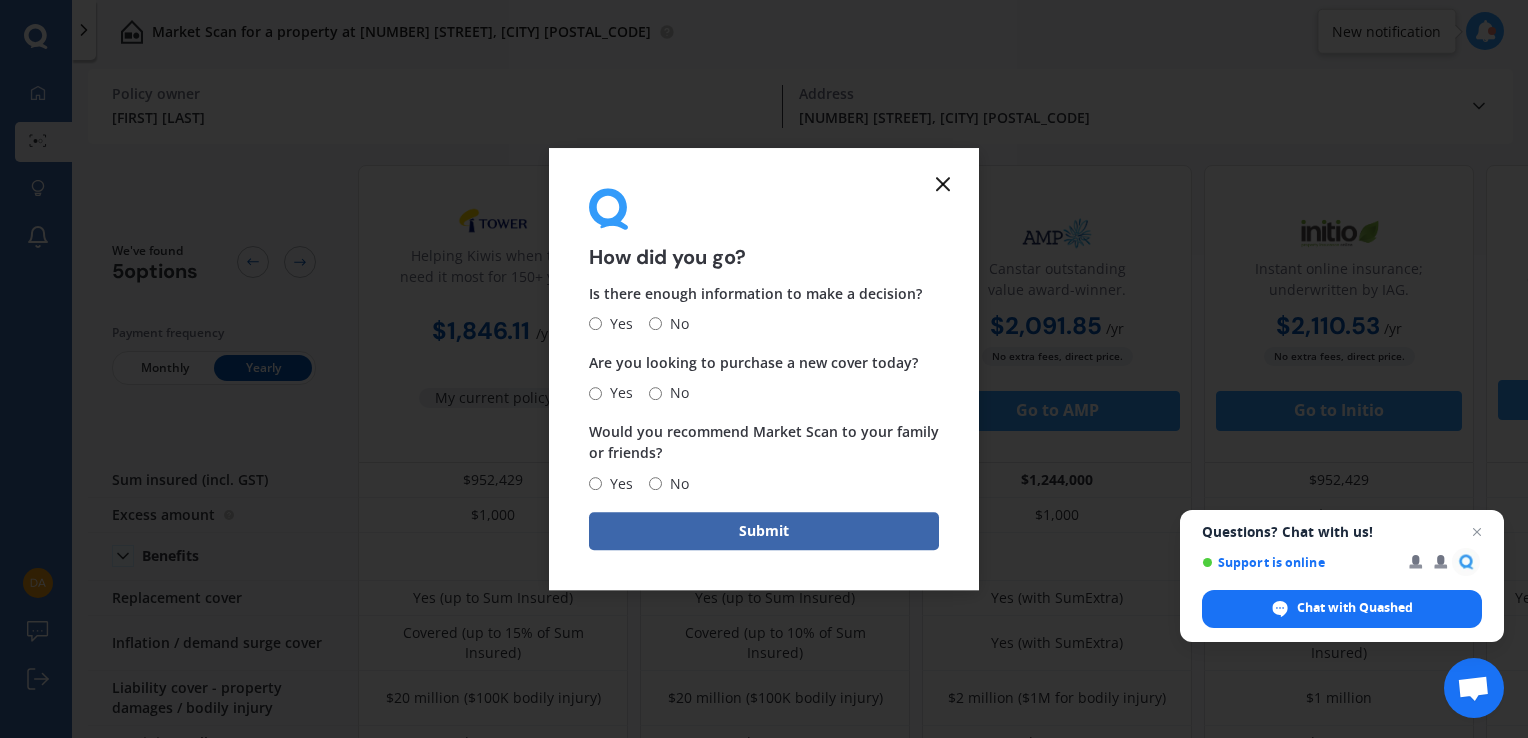 click on "Yes" at bounding box center (595, 324) 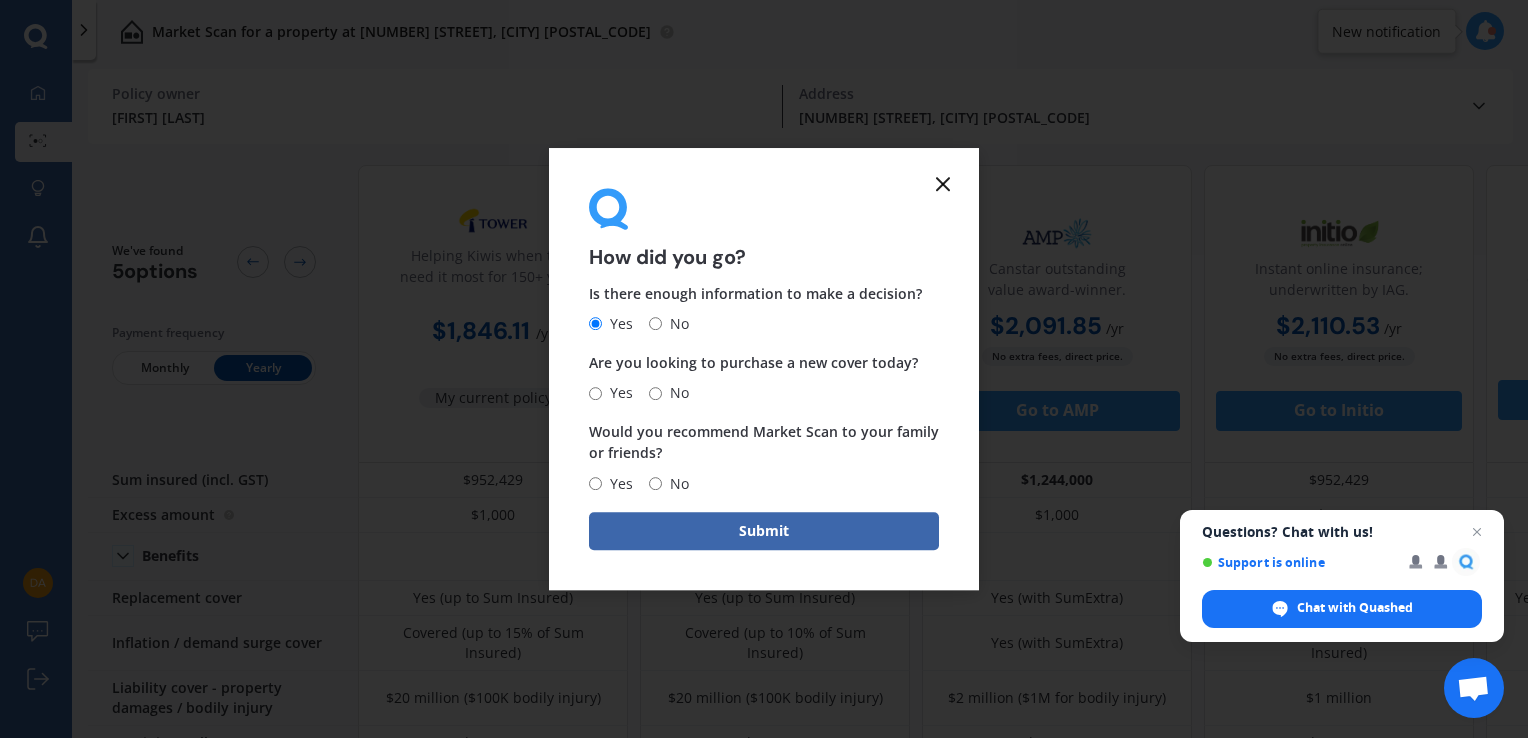 click on "No" at bounding box center [595, 393] 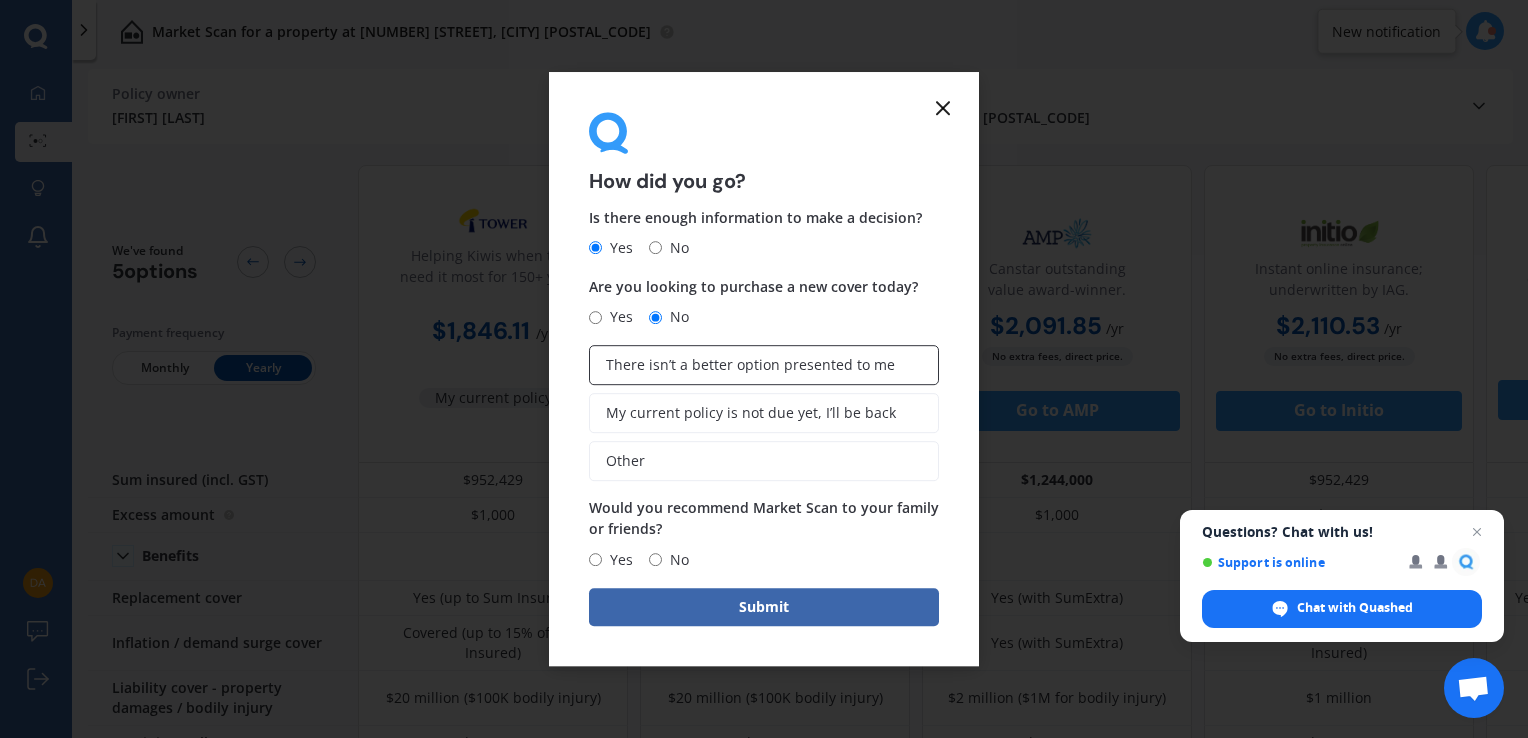 click on "There isn’t a better option presented to me" at bounding box center [750, 365] 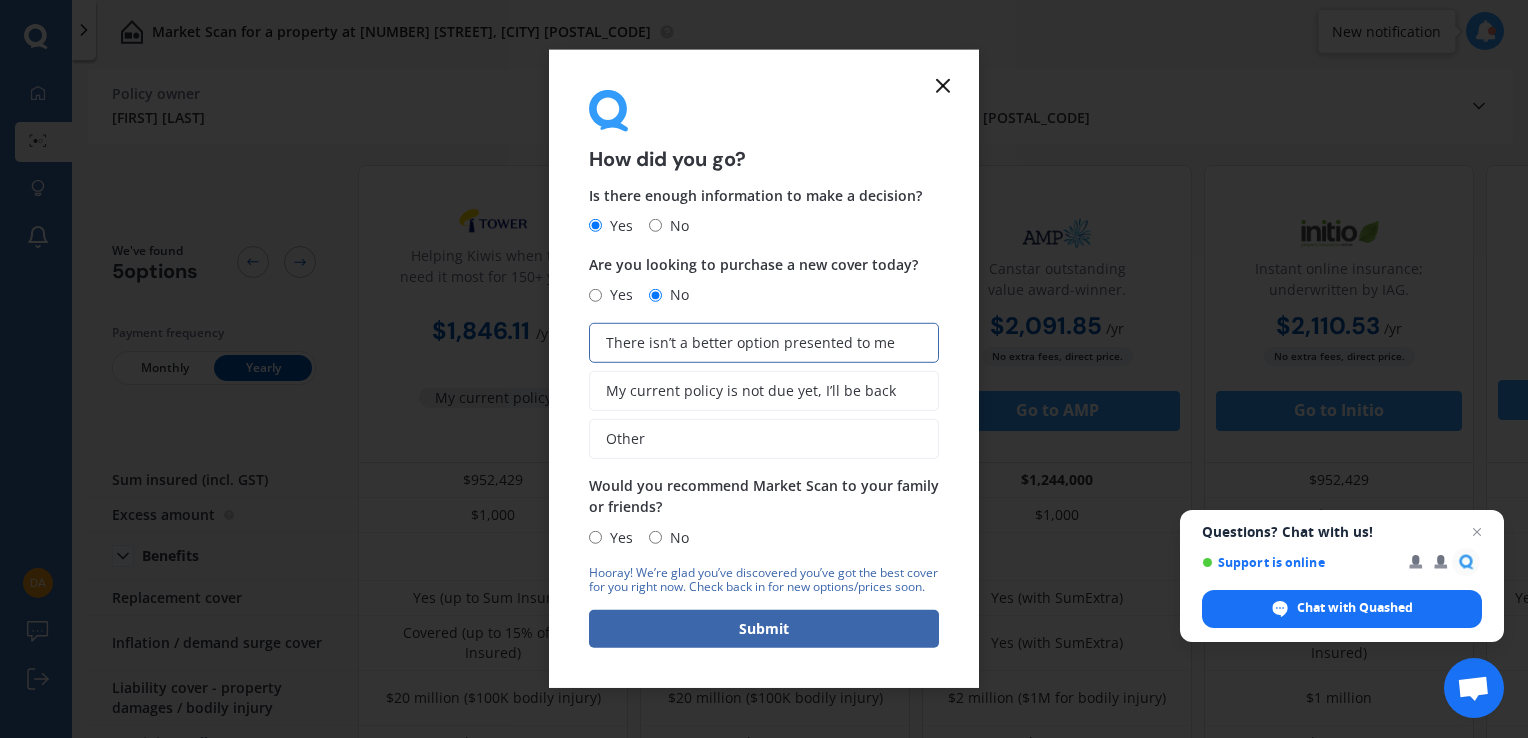 click on "Yes" at bounding box center (595, 537) 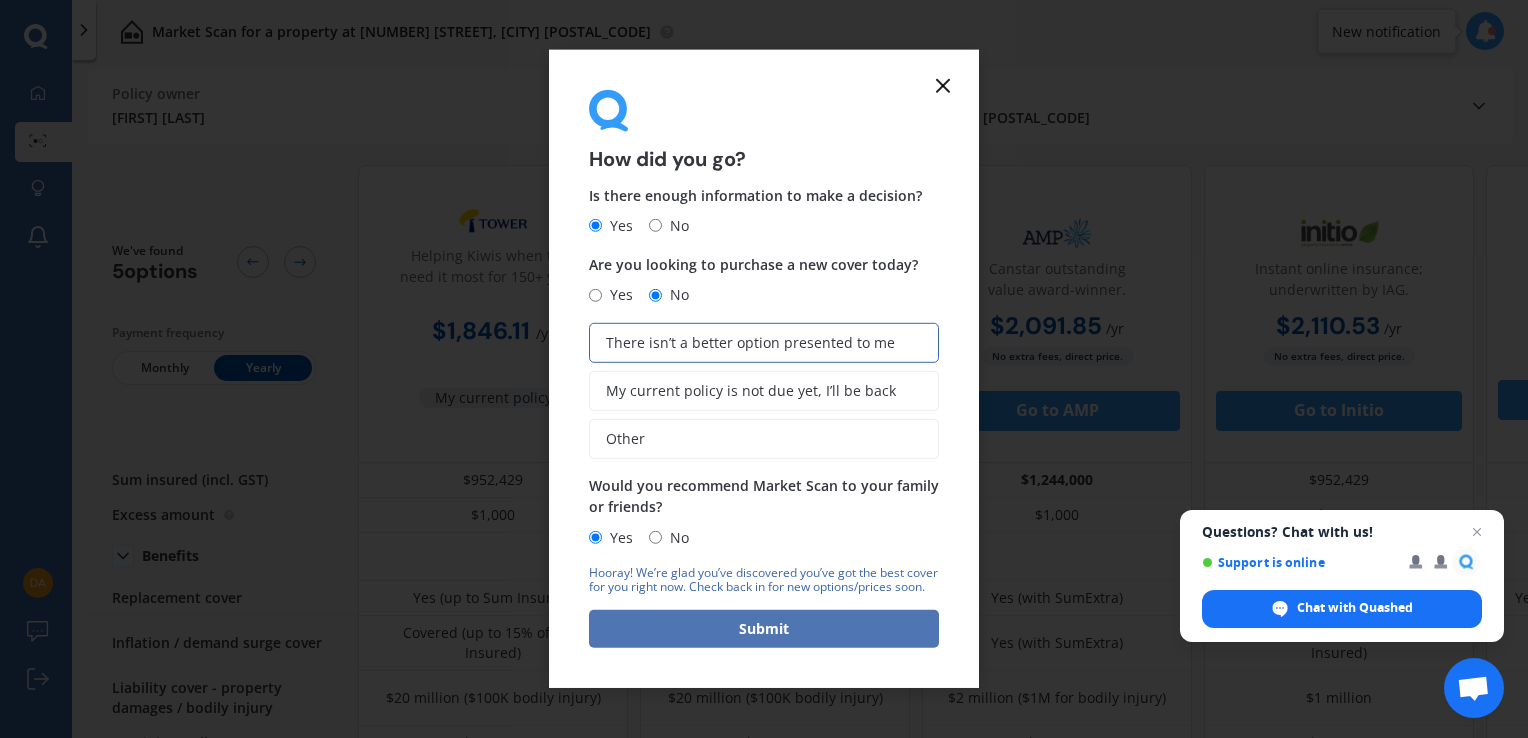 click on "Submit" at bounding box center [764, 629] 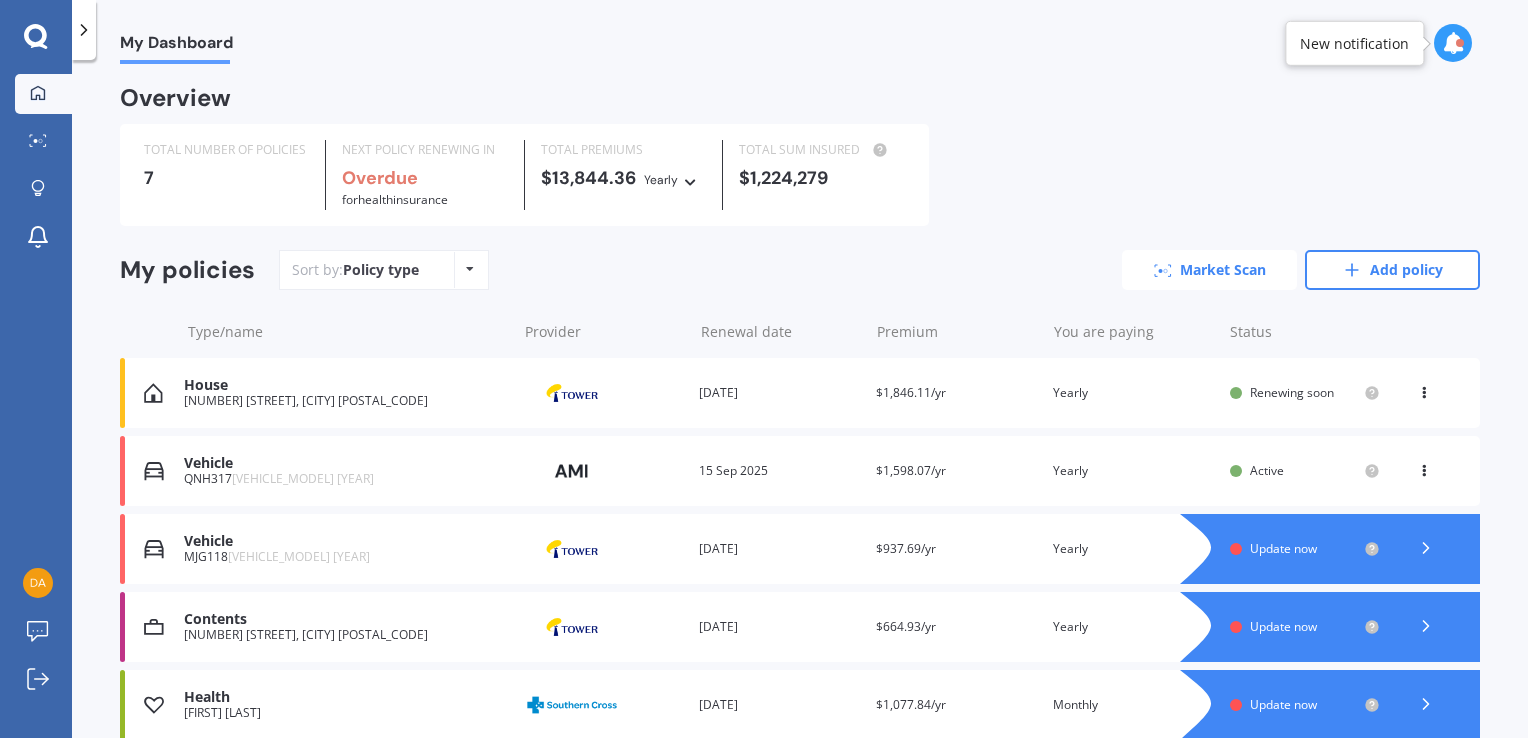 click on "Market Scan" at bounding box center [1209, 270] 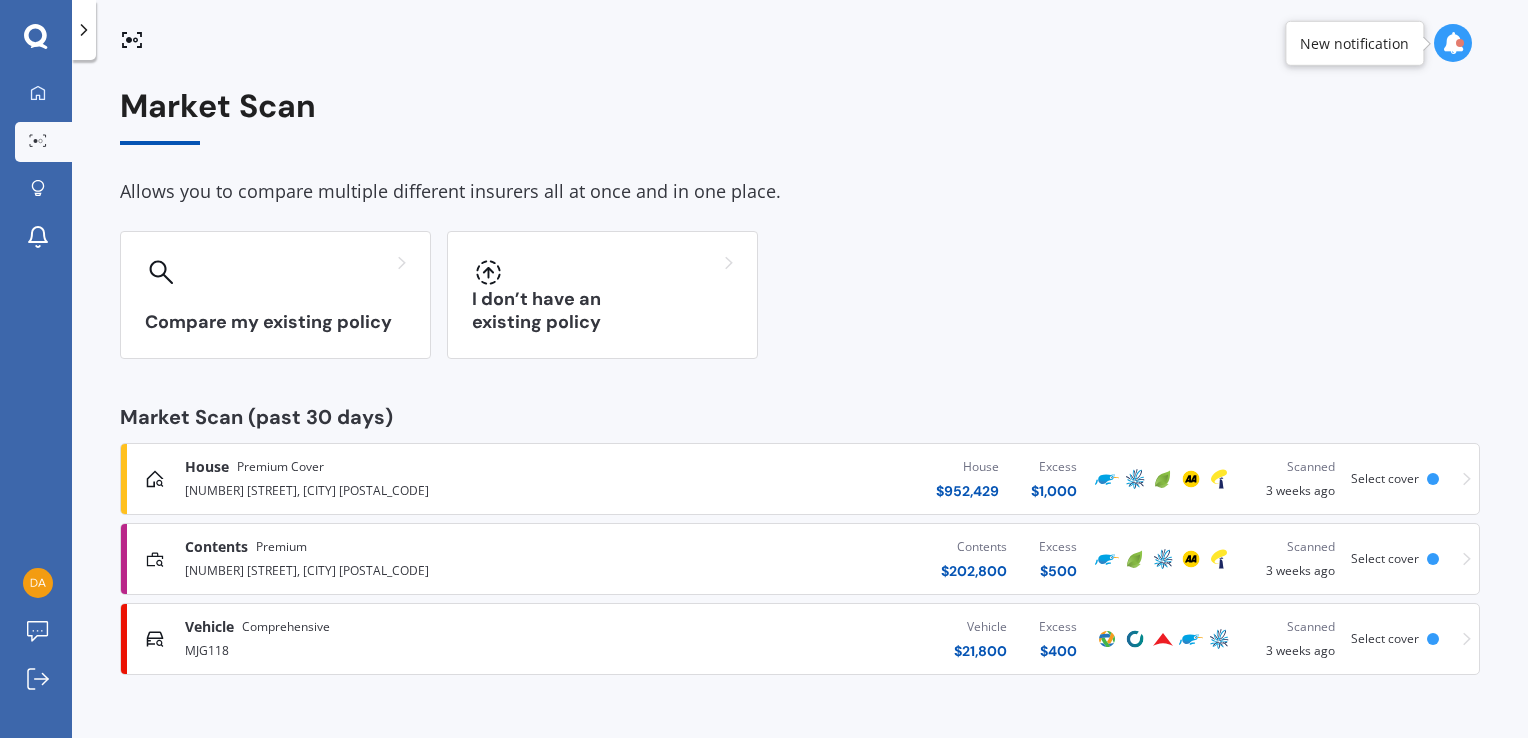 click on "Compare my existing policy I don’t have an existing policy" at bounding box center [800, 295] 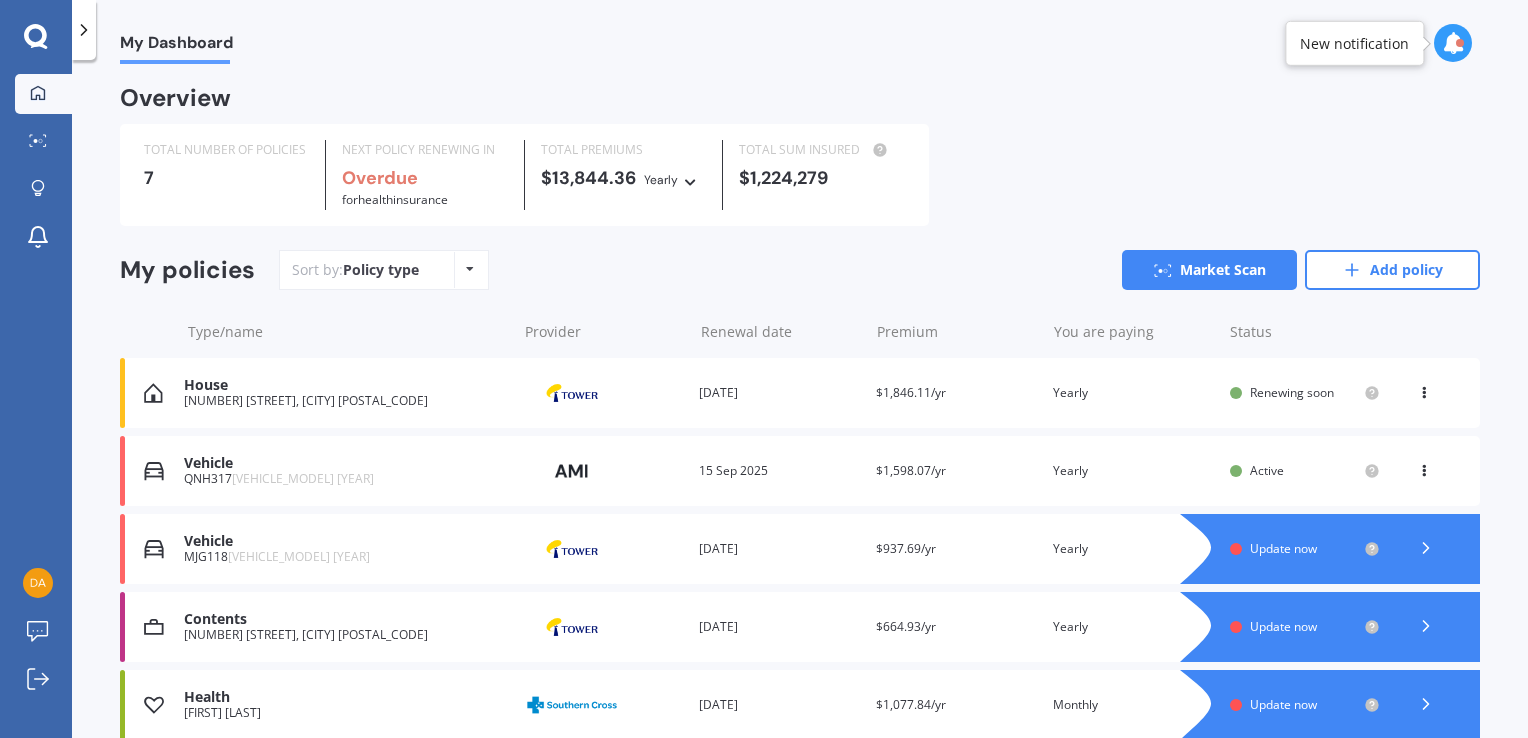 click on "Update now" at bounding box center (1283, 626) 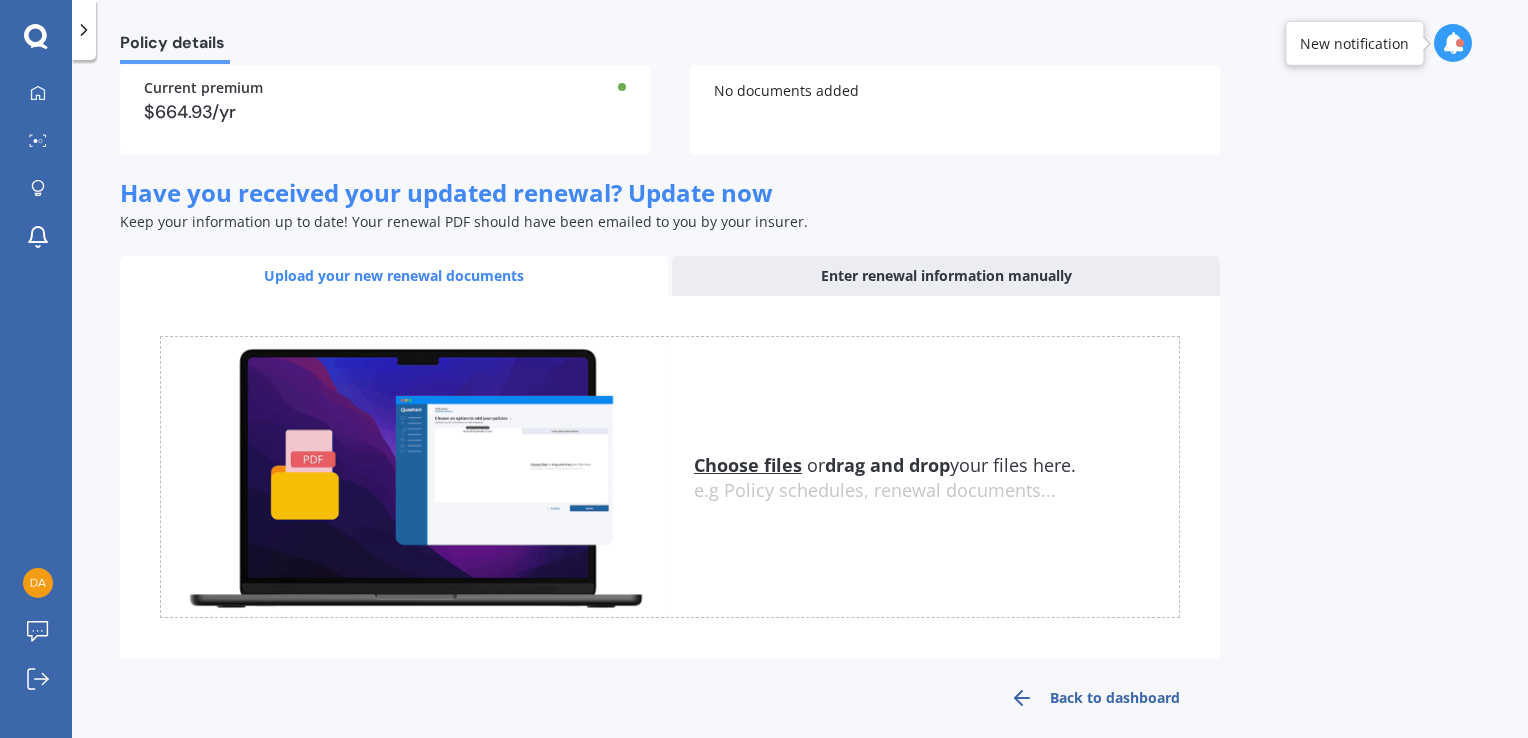 scroll, scrollTop: 0, scrollLeft: 0, axis: both 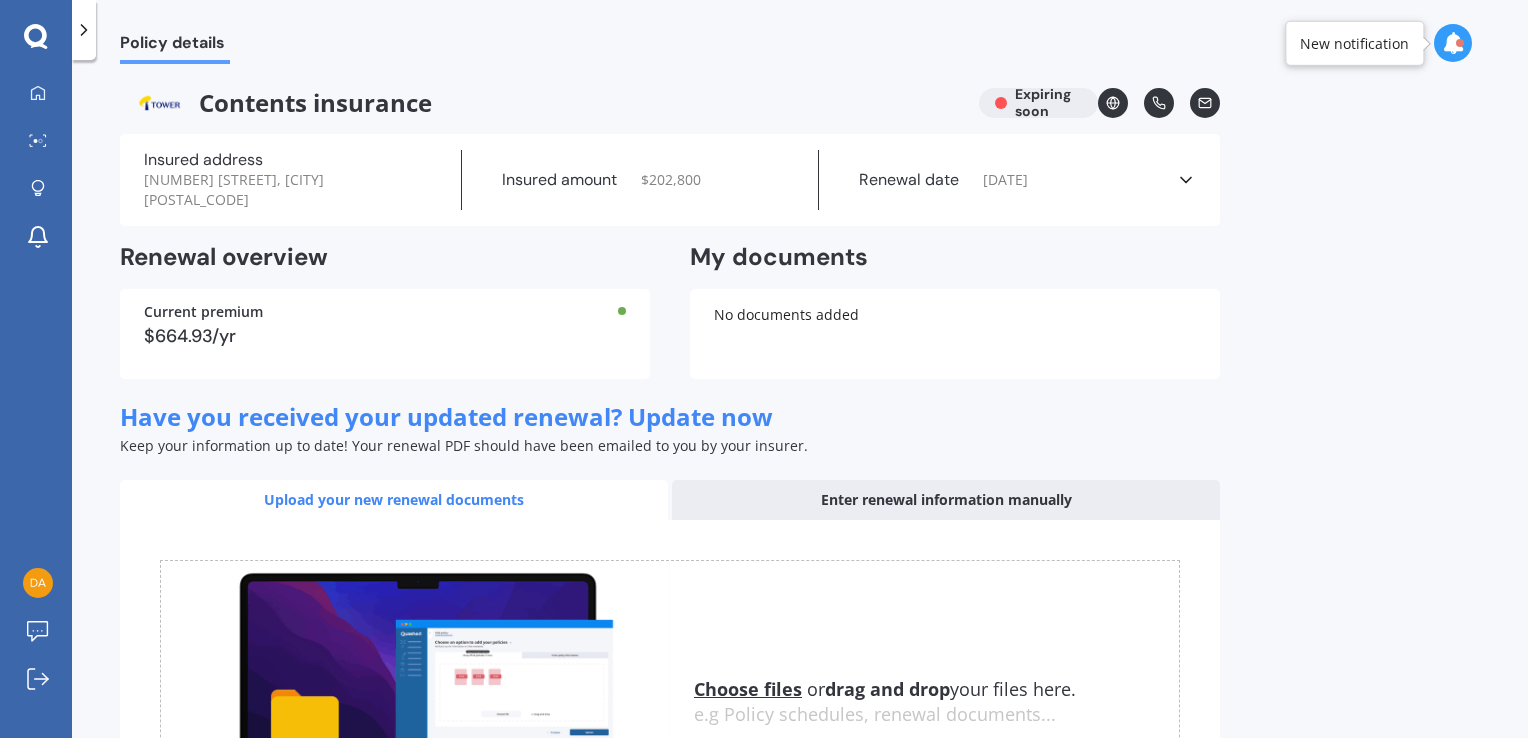 click on "Insured amount $ 202,800" at bounding box center (641, 180) 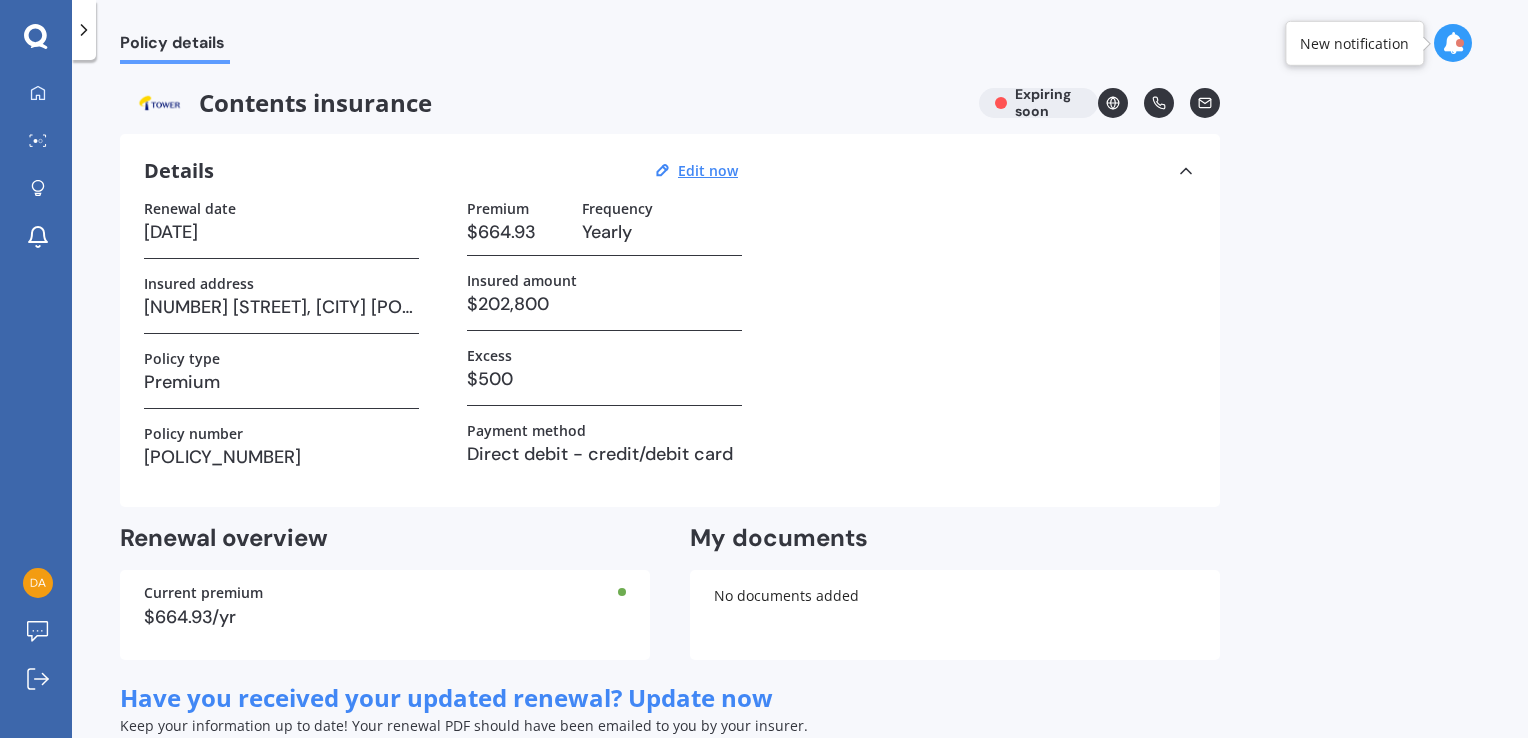 click on "$202,800" at bounding box center [281, 232] 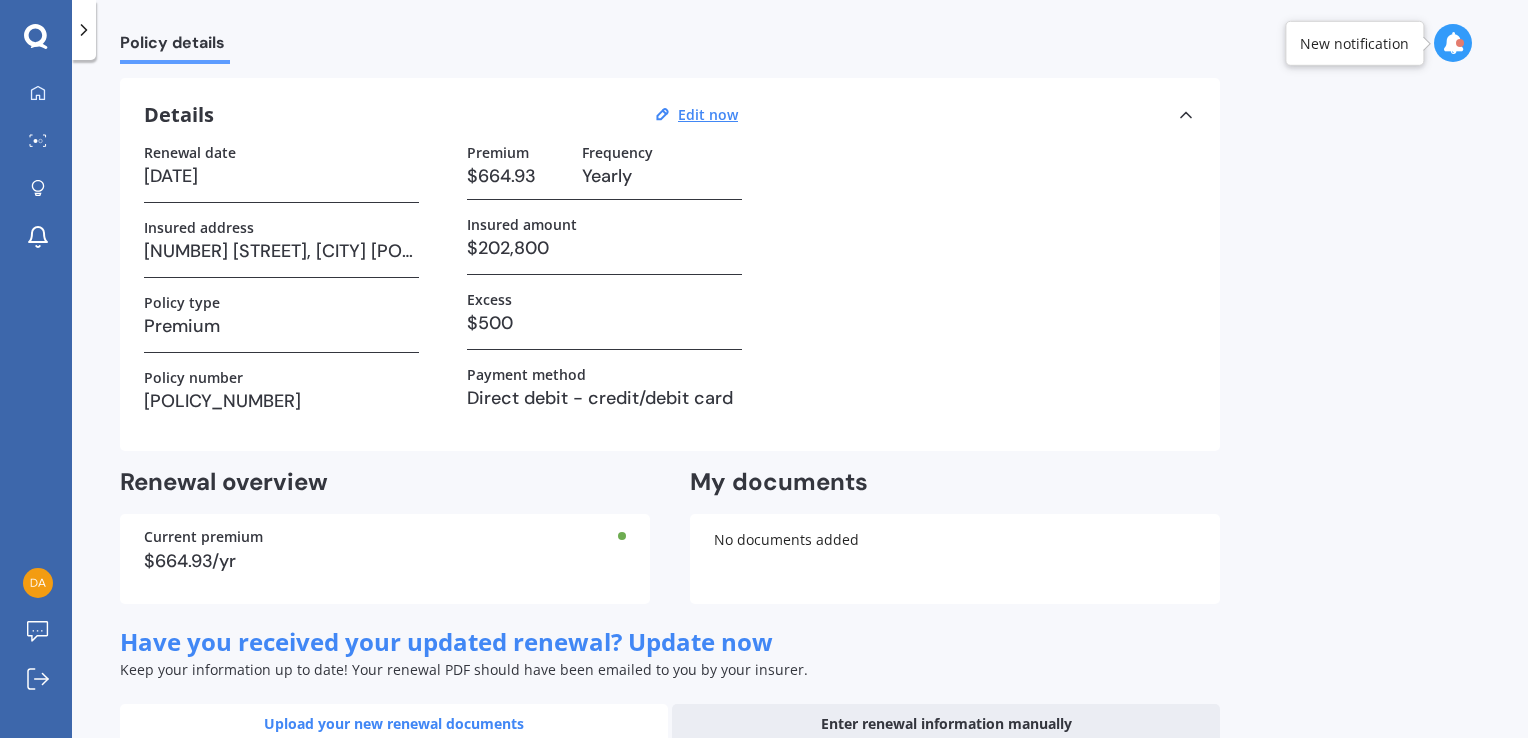 scroll, scrollTop: 0, scrollLeft: 0, axis: both 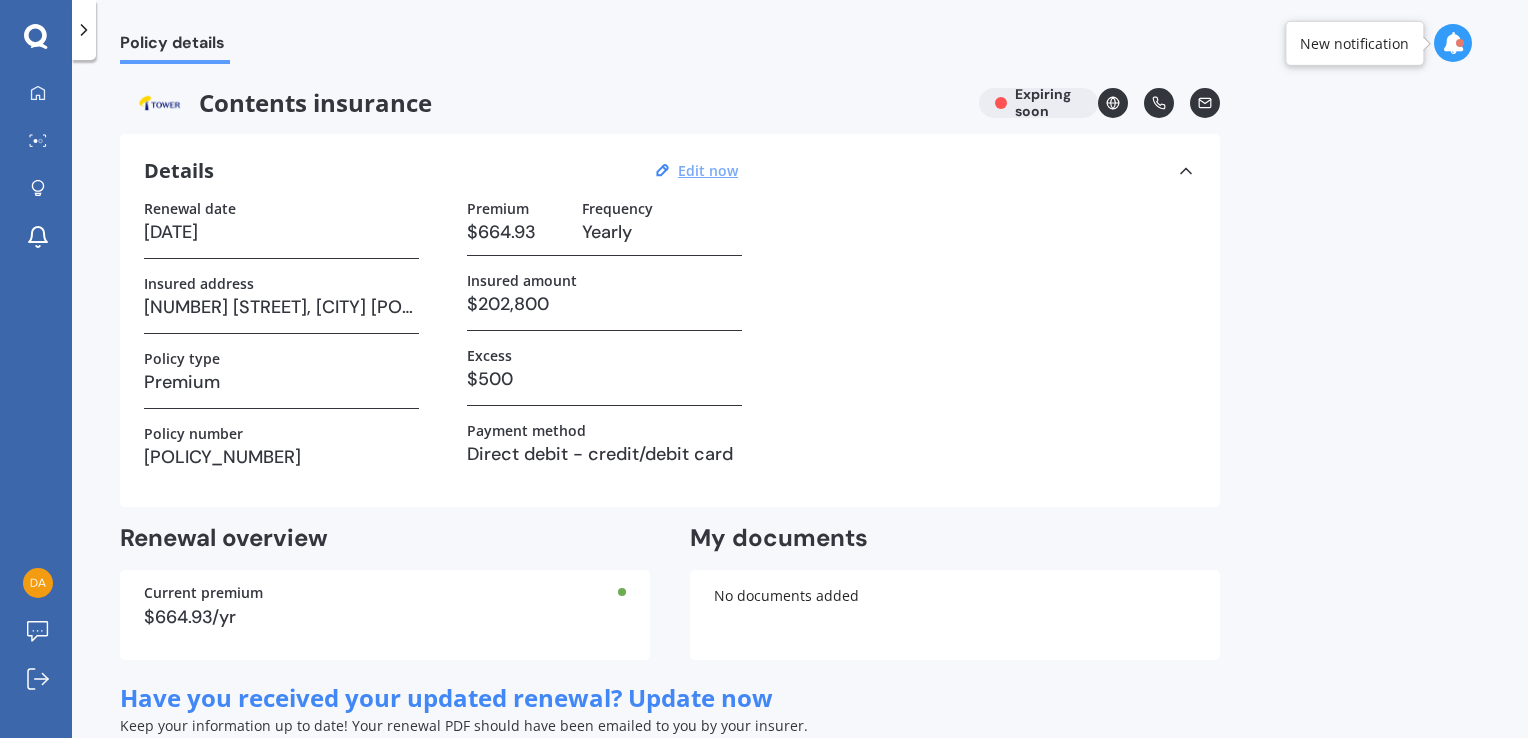 click on "Edit now" at bounding box center [708, 170] 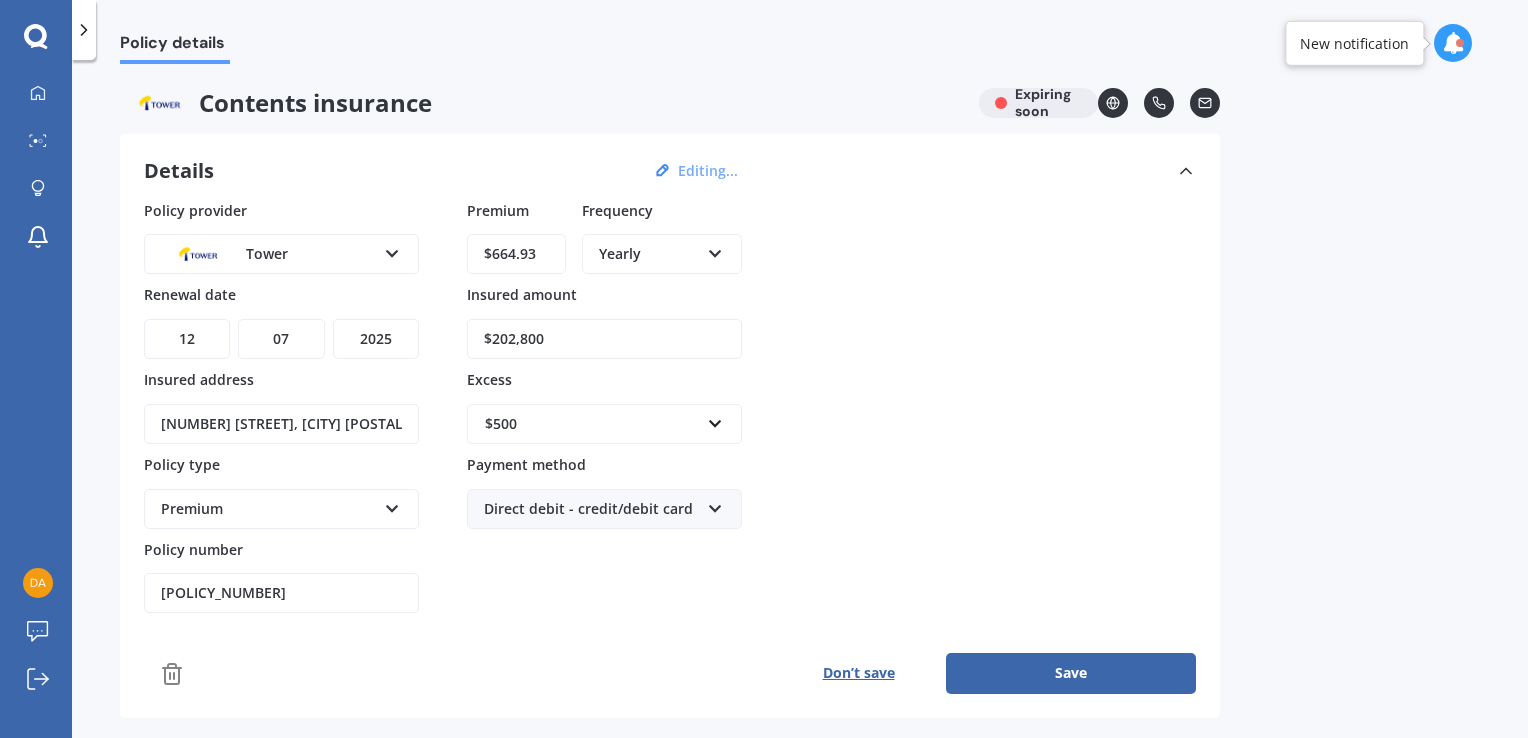 drag, startPoint x: 541, startPoint y: 259, endPoint x: 460, endPoint y: 251, distance: 81.394104 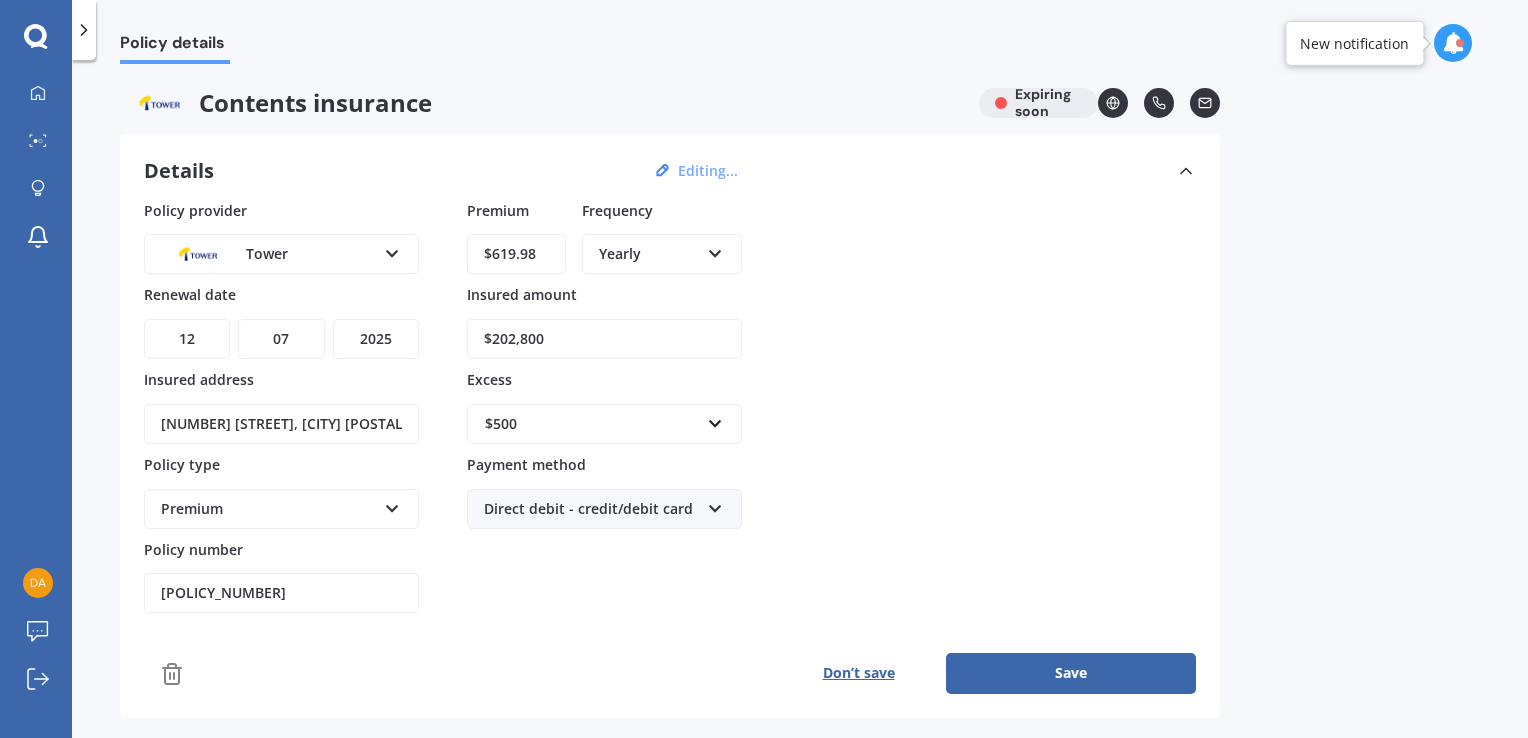 type on "$619.98" 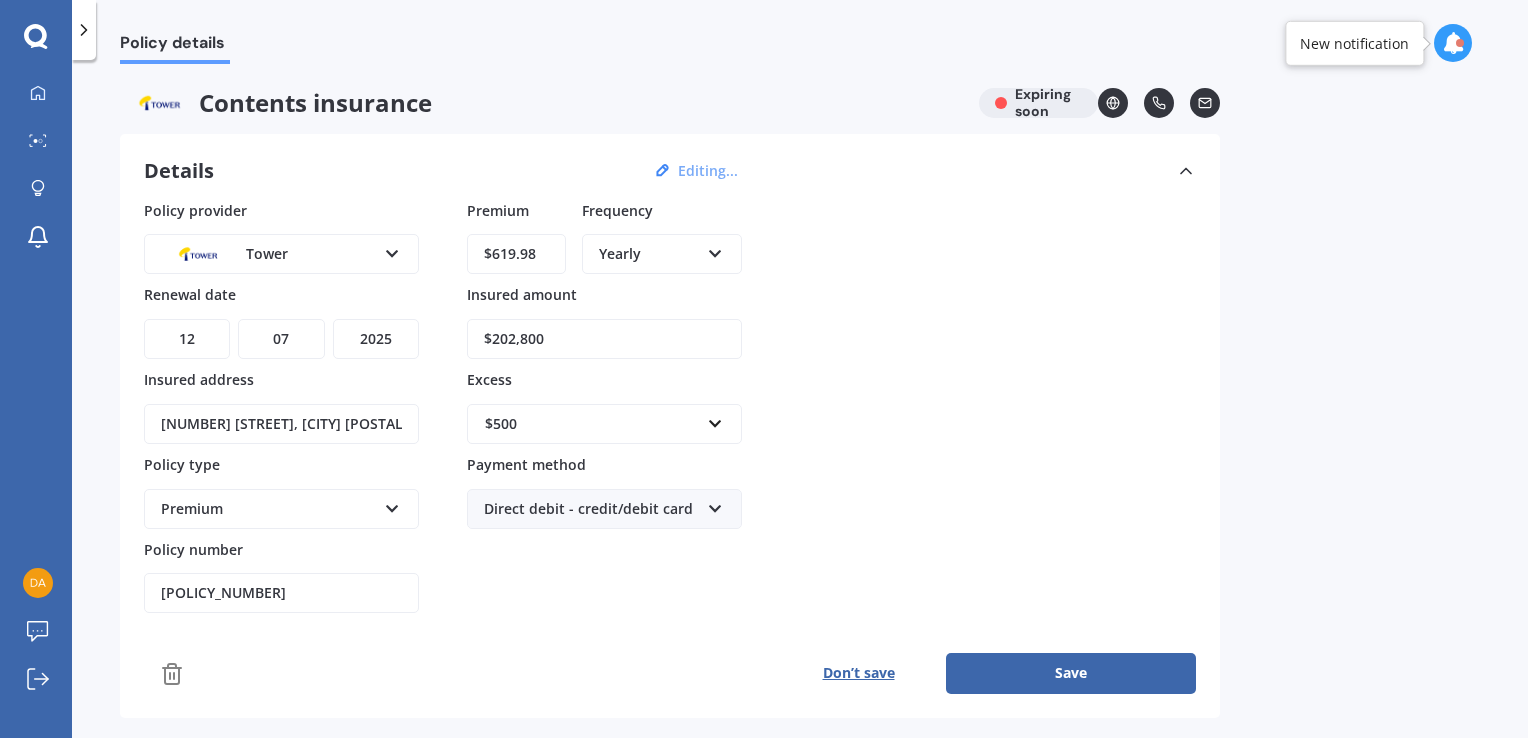 click on "$202,800" at bounding box center [604, 339] 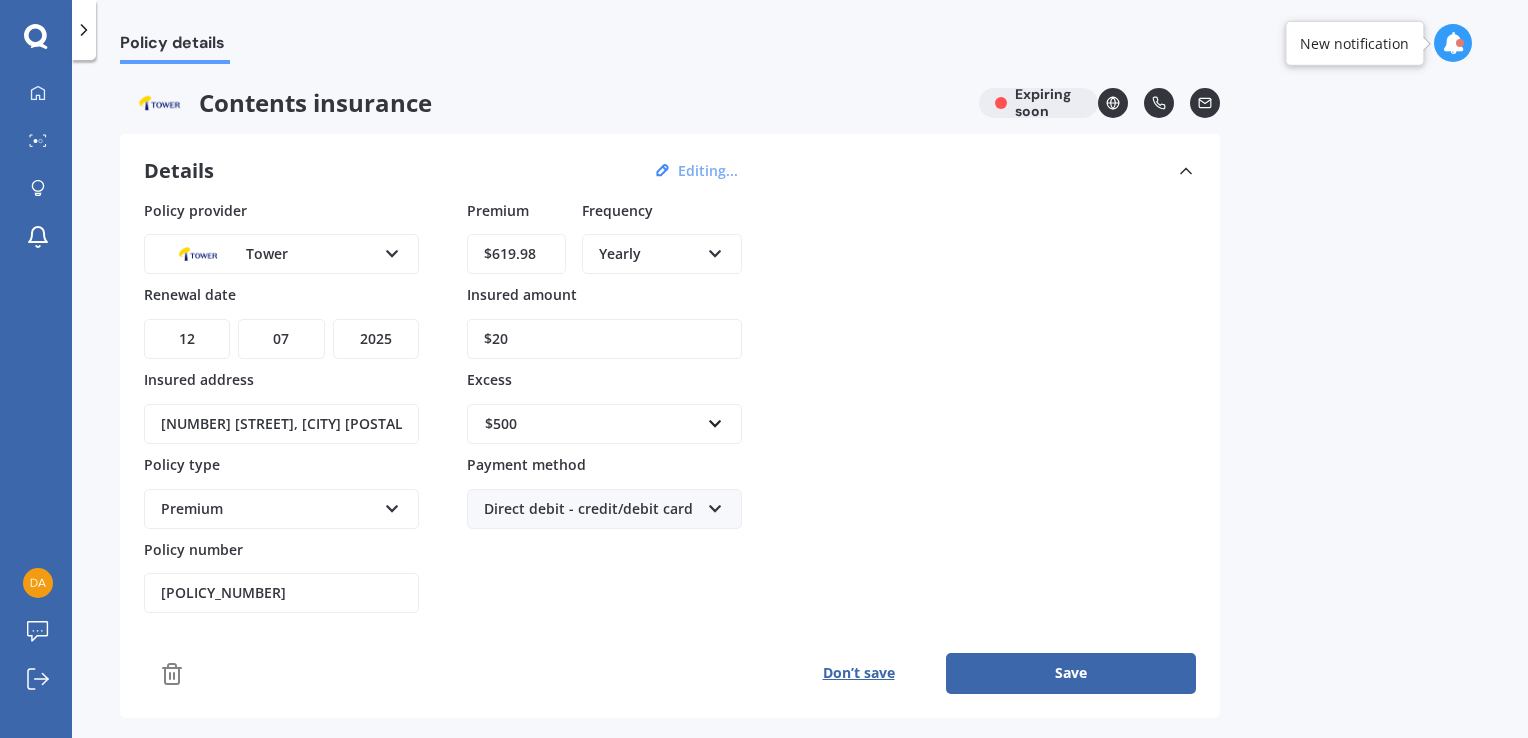 type on "$2" 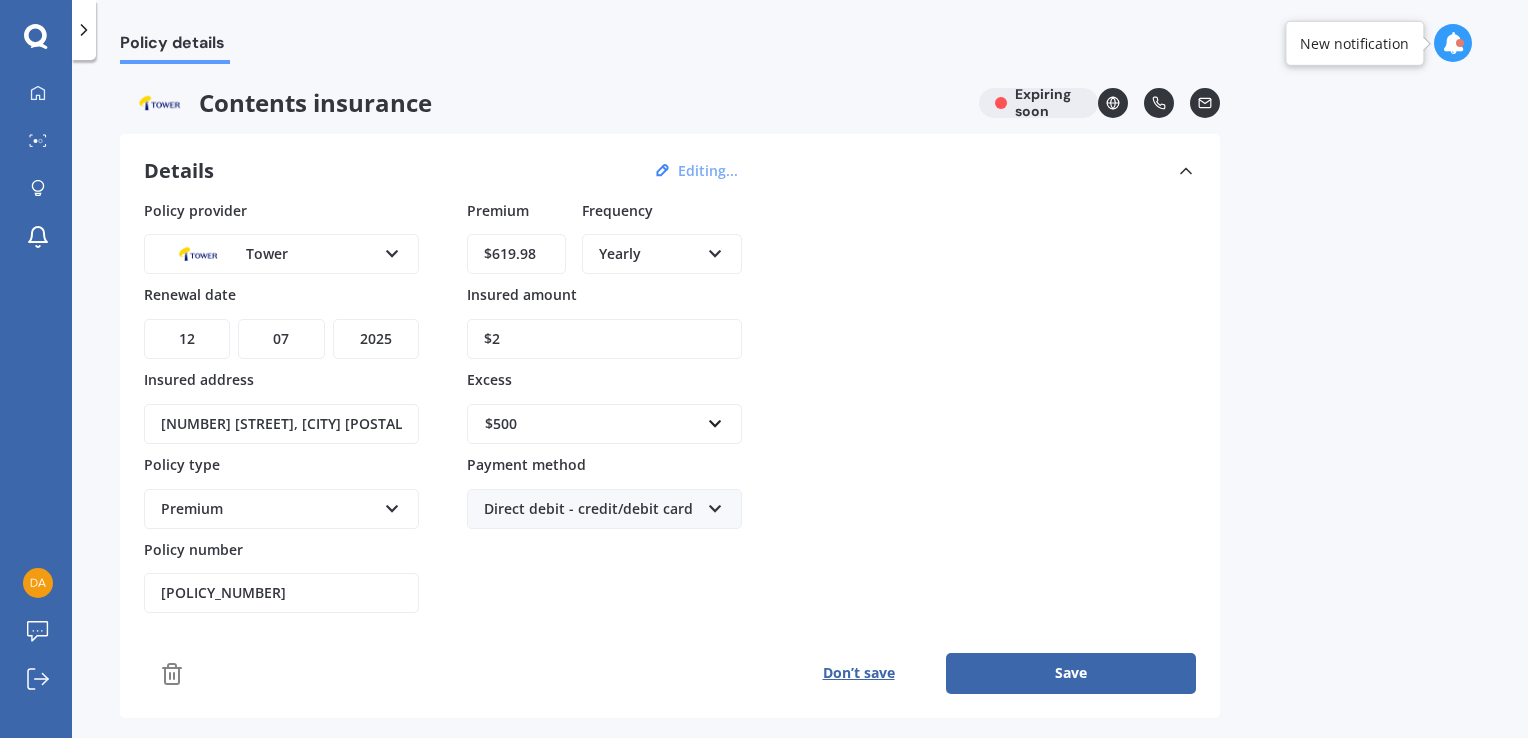 type 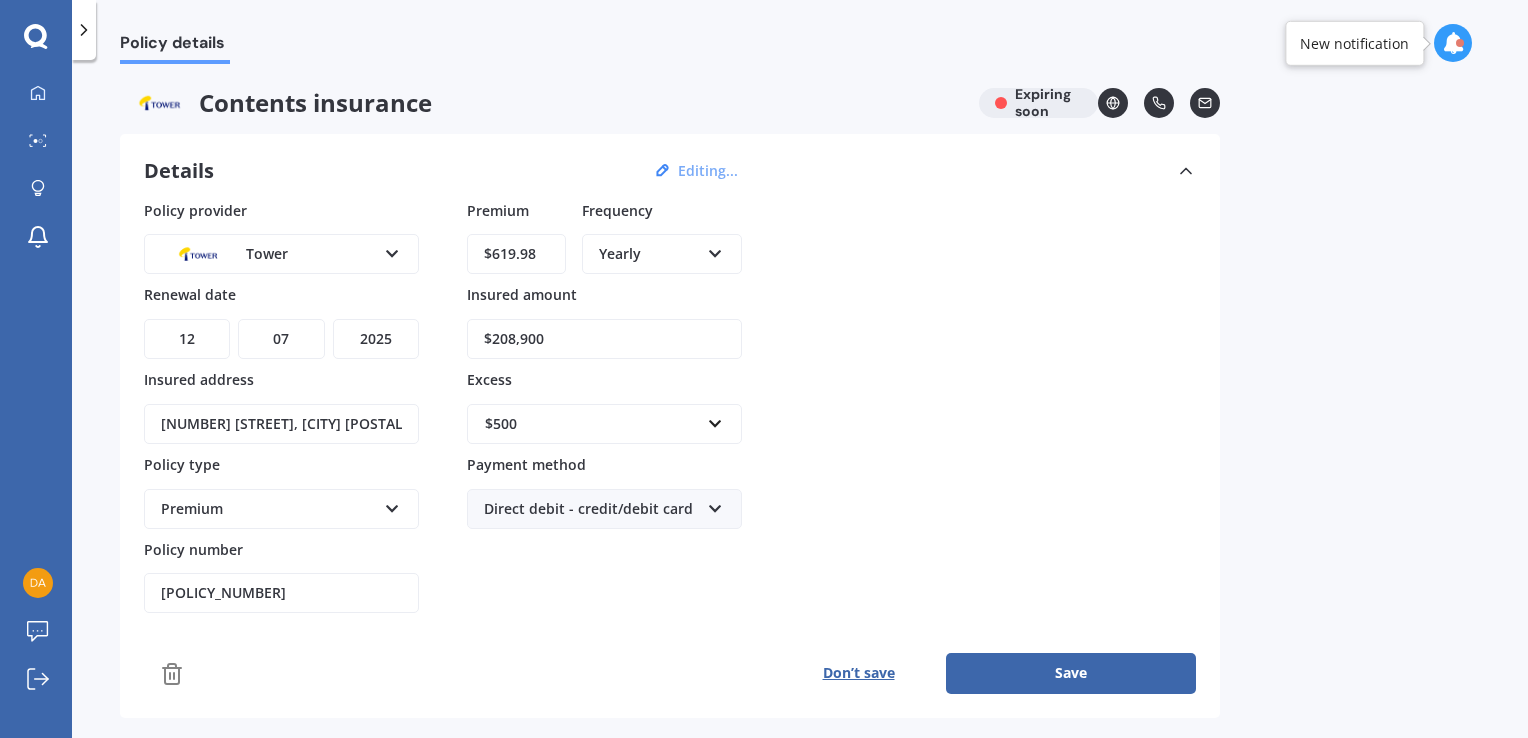 click on "Save" at bounding box center [1071, 673] 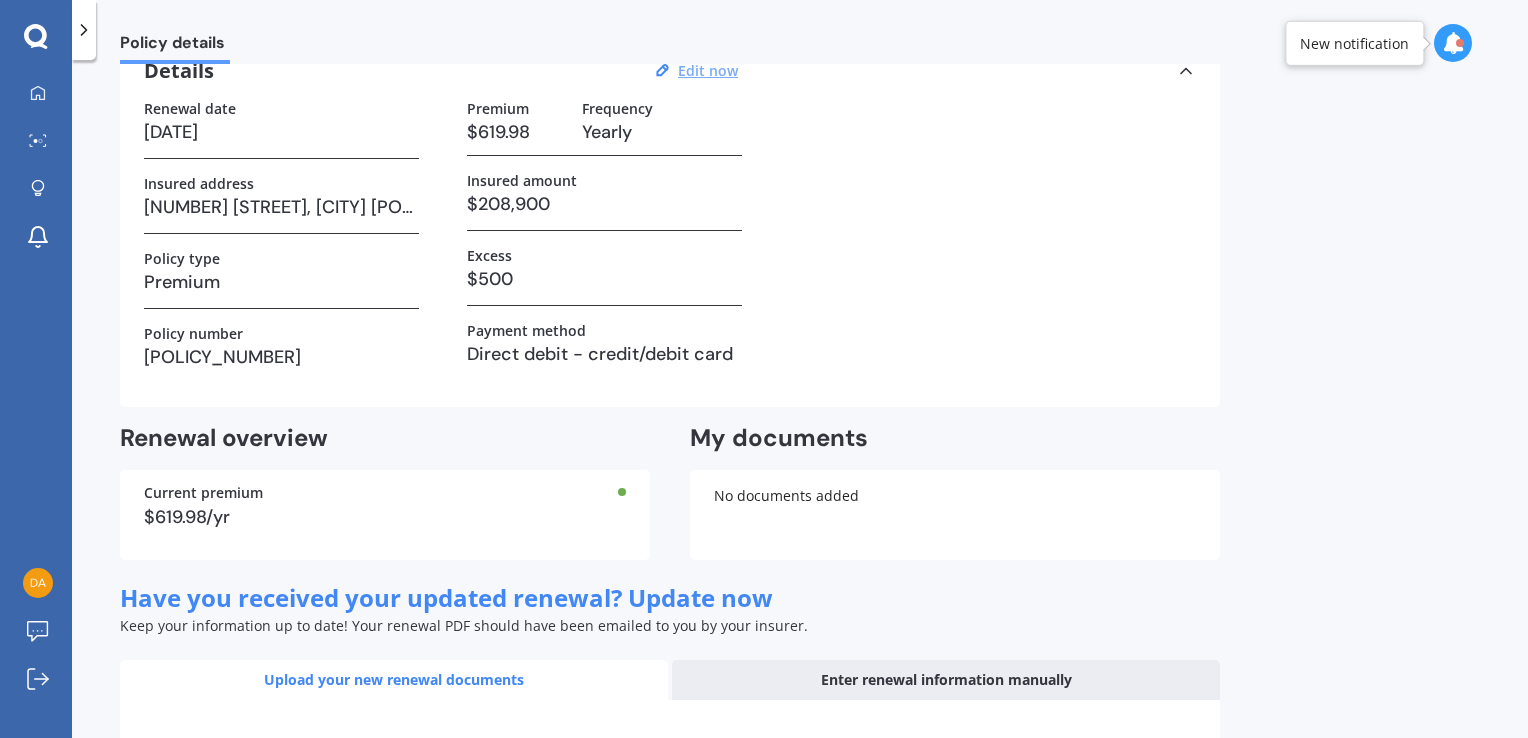 scroll, scrollTop: 0, scrollLeft: 0, axis: both 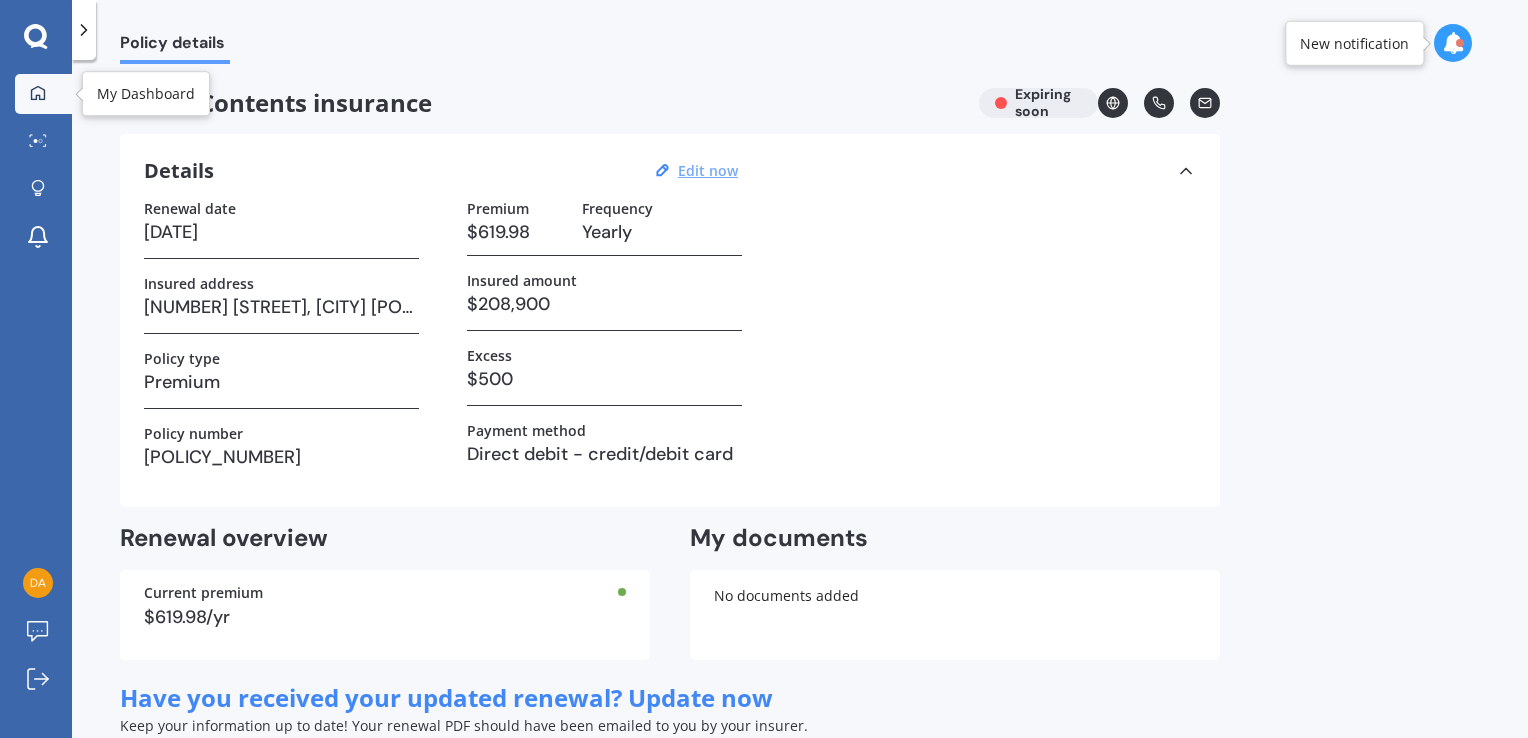 click at bounding box center [38, 93] 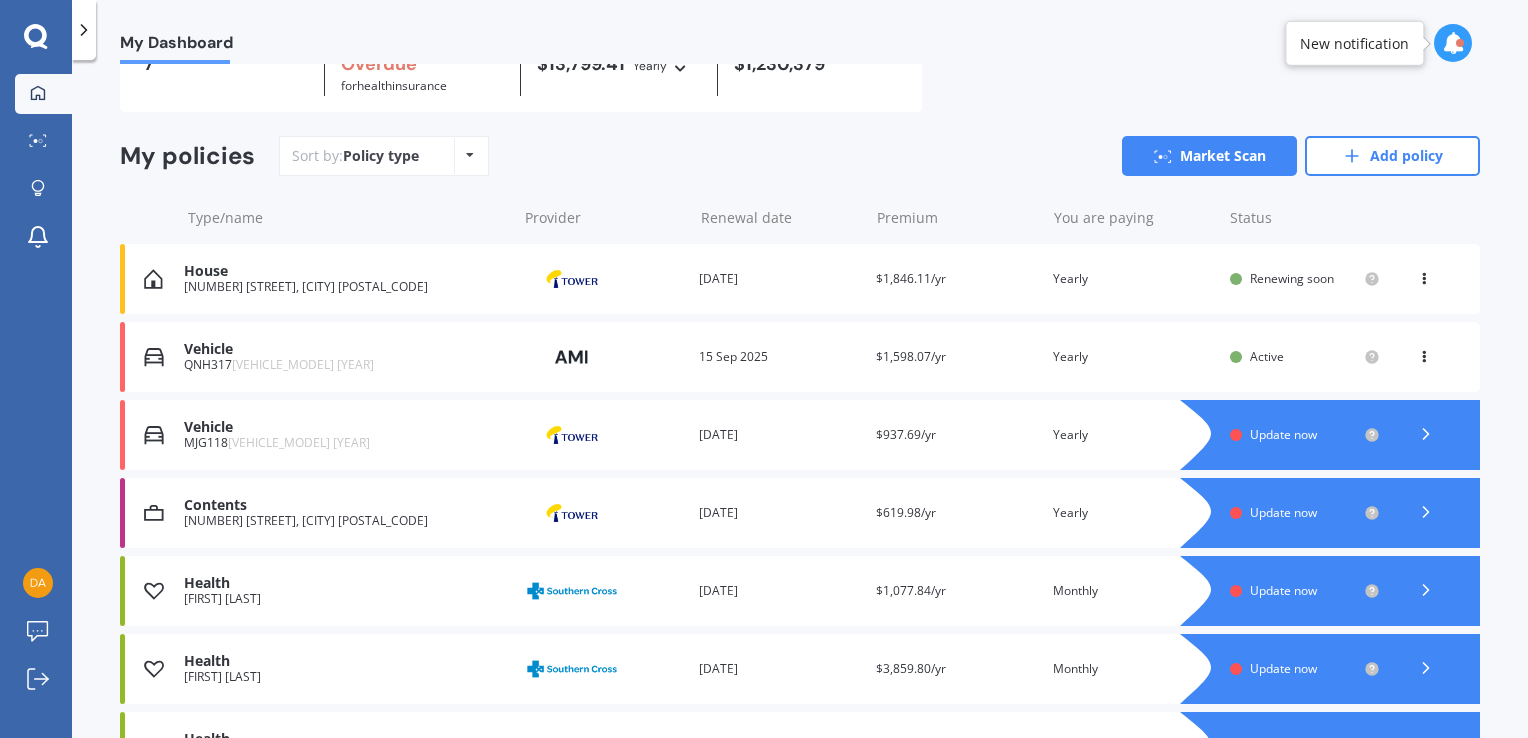 scroll, scrollTop: 200, scrollLeft: 0, axis: vertical 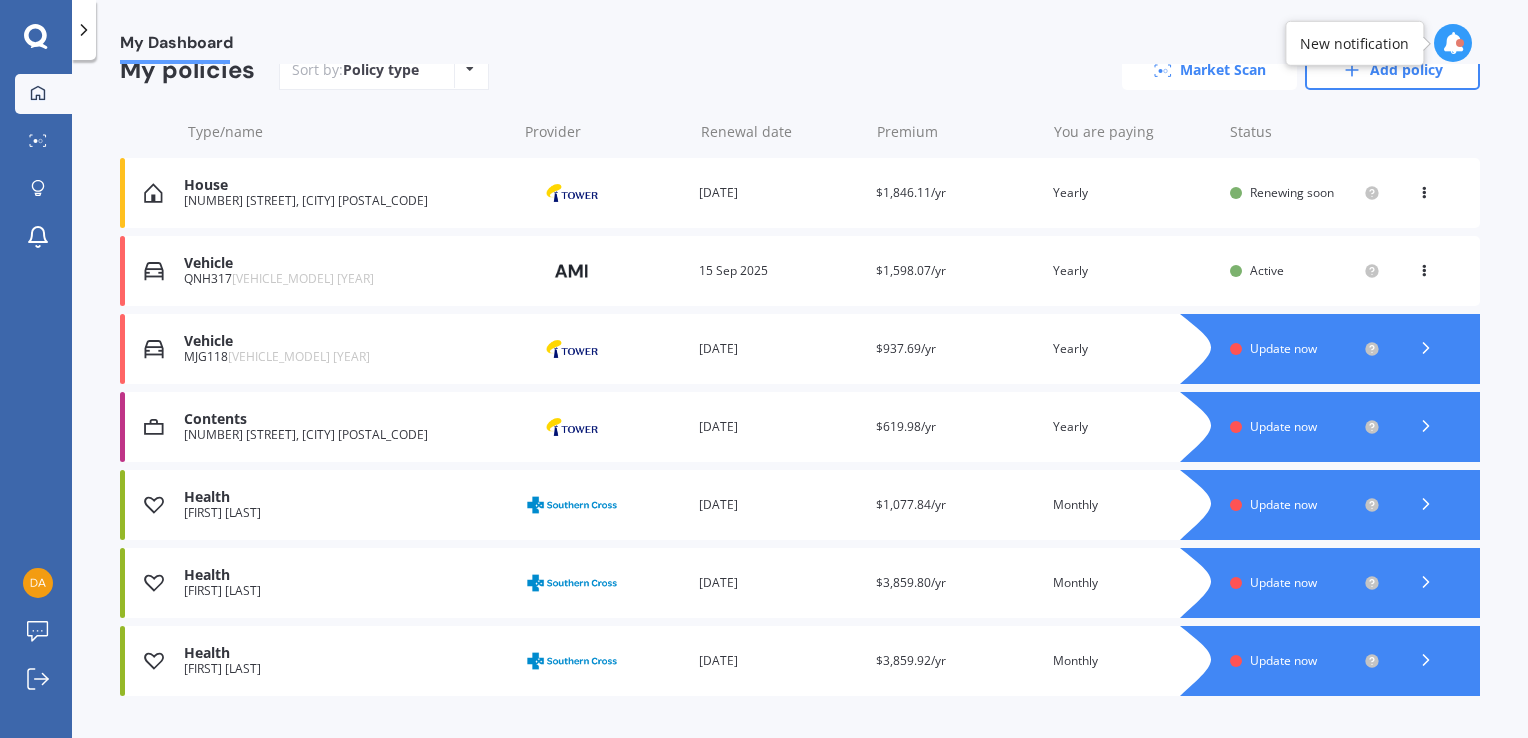 click on "Market Scan" at bounding box center (1209, 70) 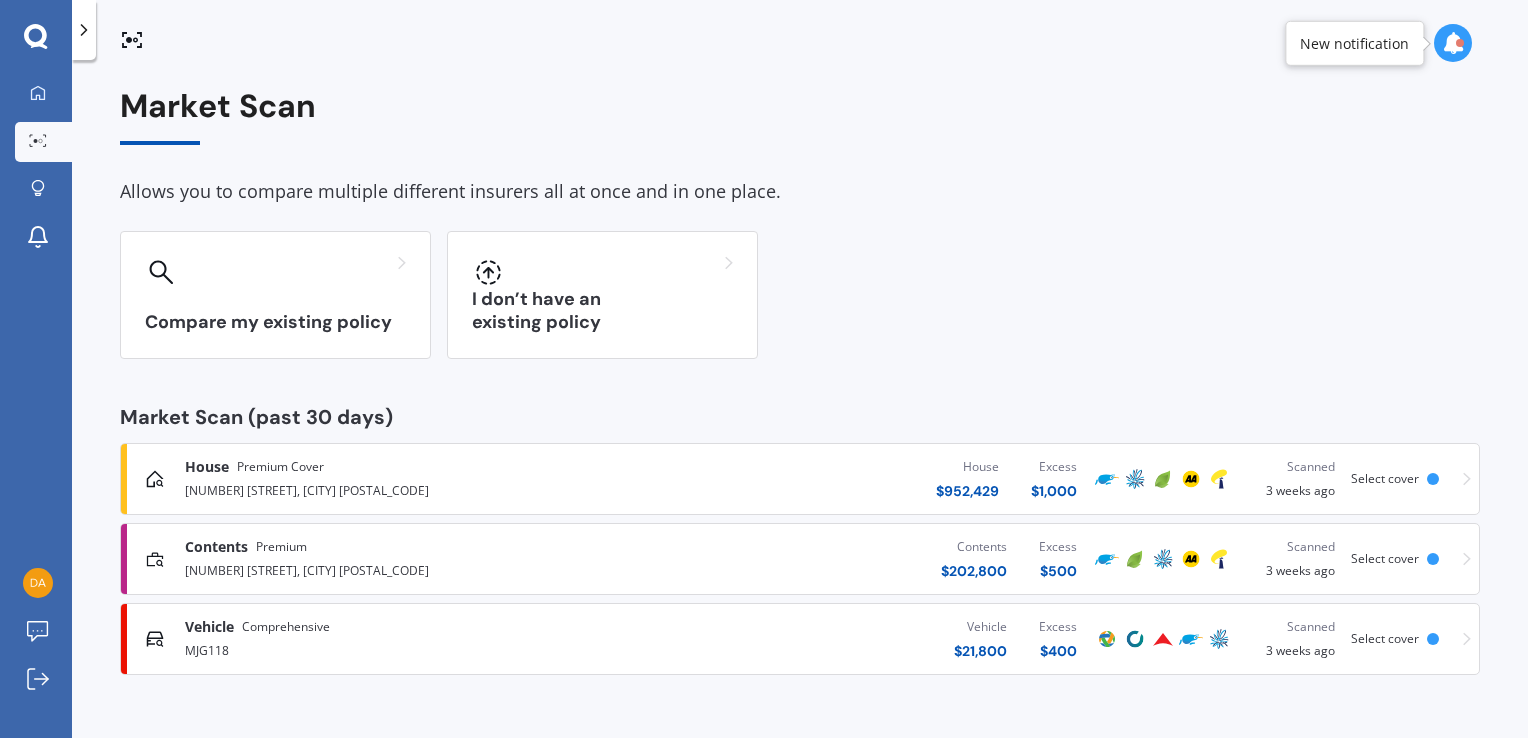 scroll, scrollTop: 0, scrollLeft: 0, axis: both 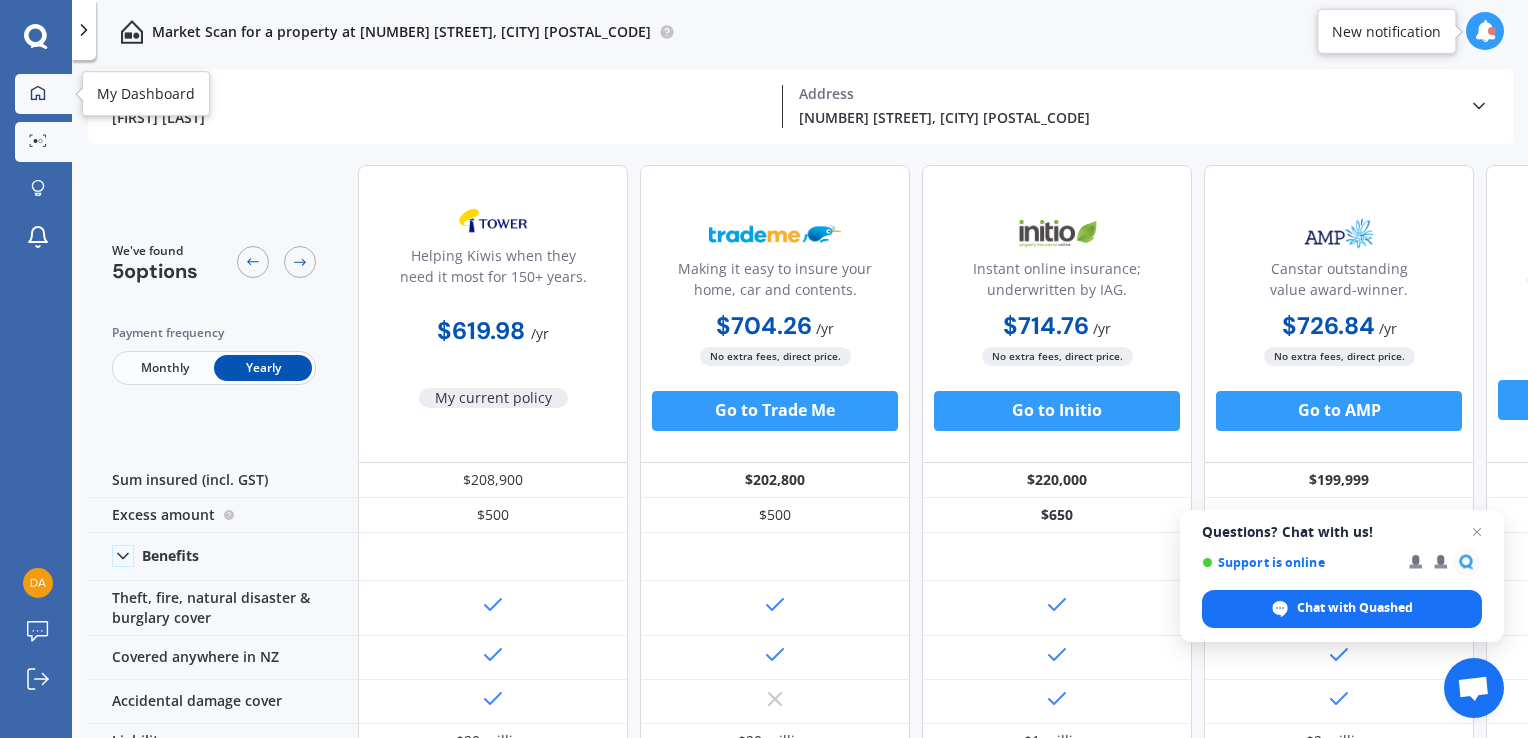 click at bounding box center (38, 92) 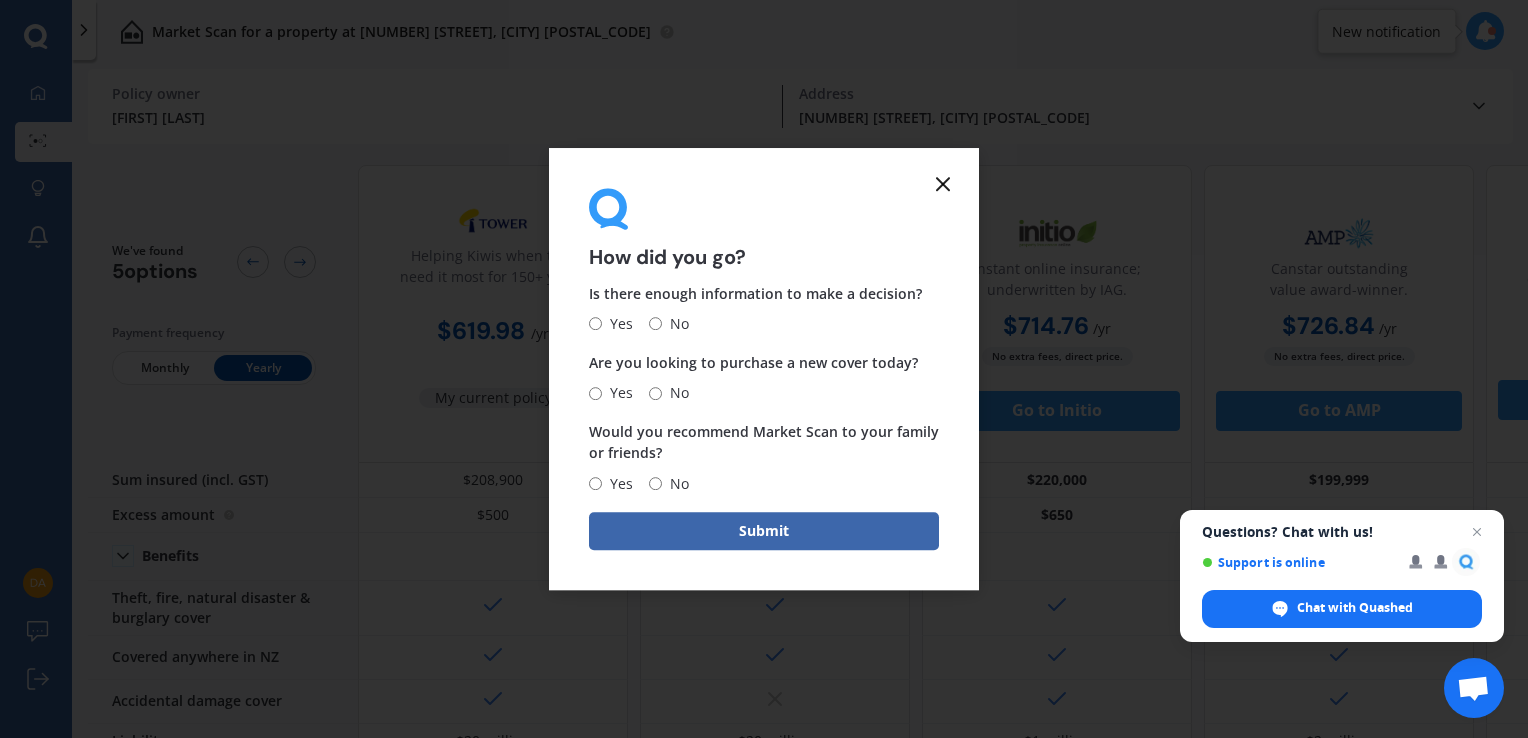 click at bounding box center [943, 184] 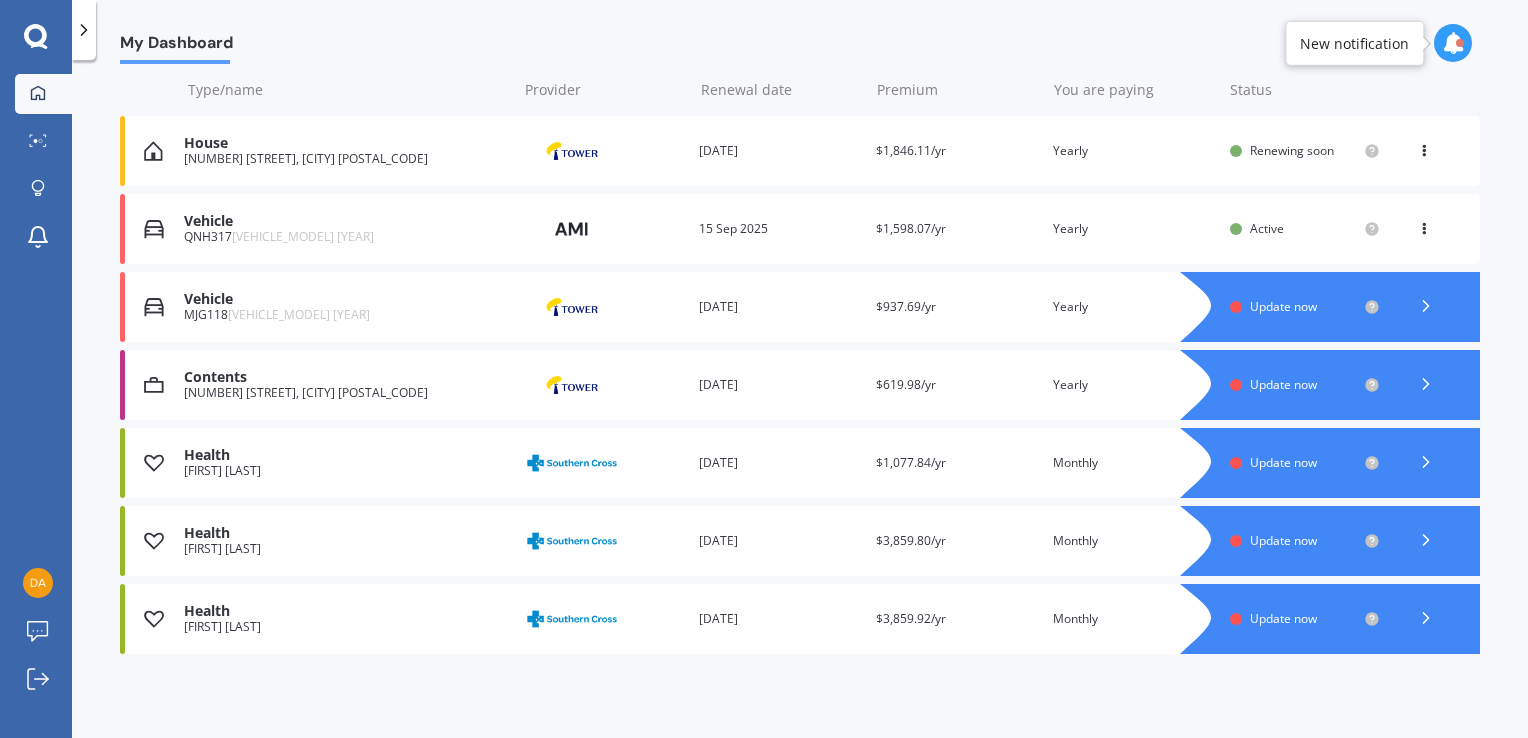 scroll, scrollTop: 143, scrollLeft: 0, axis: vertical 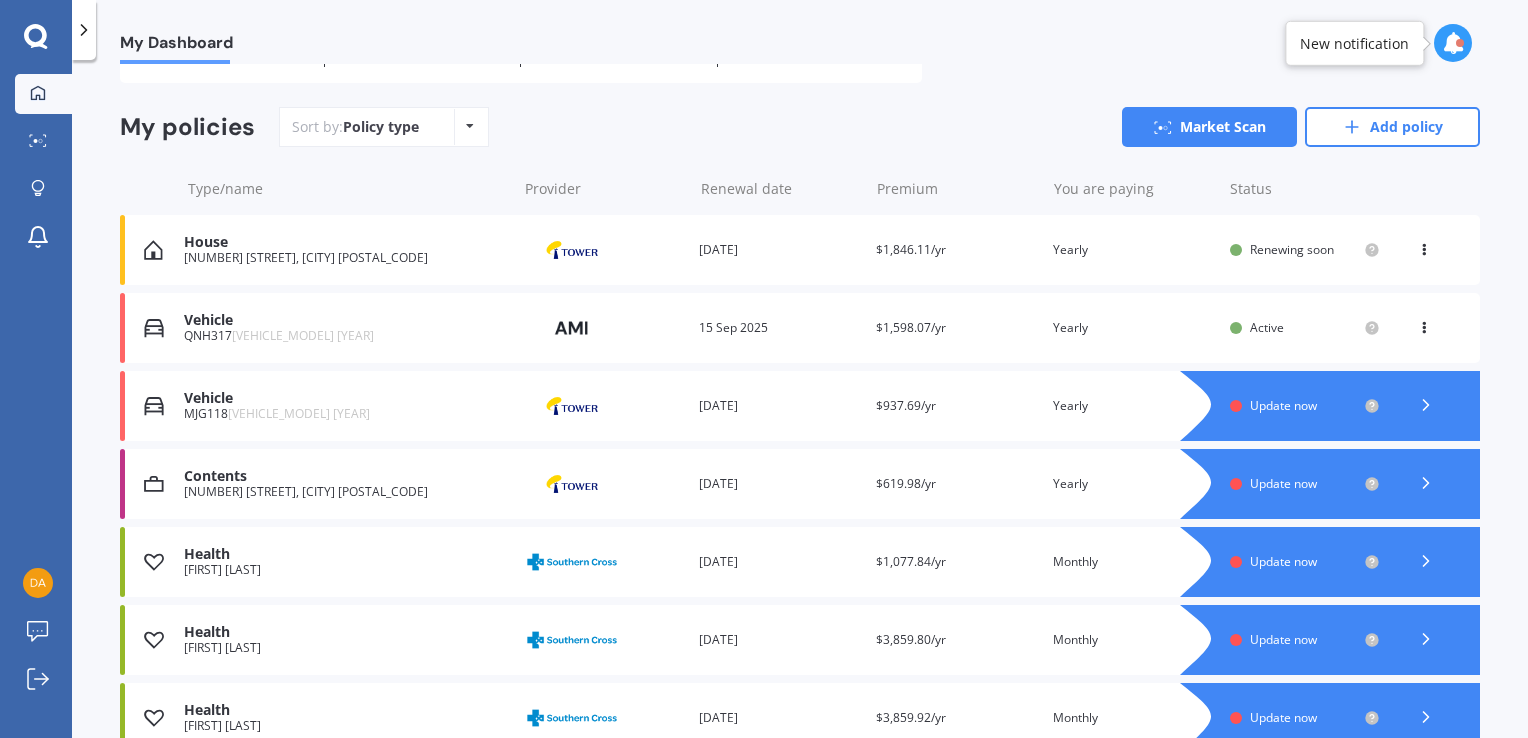 click on "Update now" at bounding box center [1283, 405] 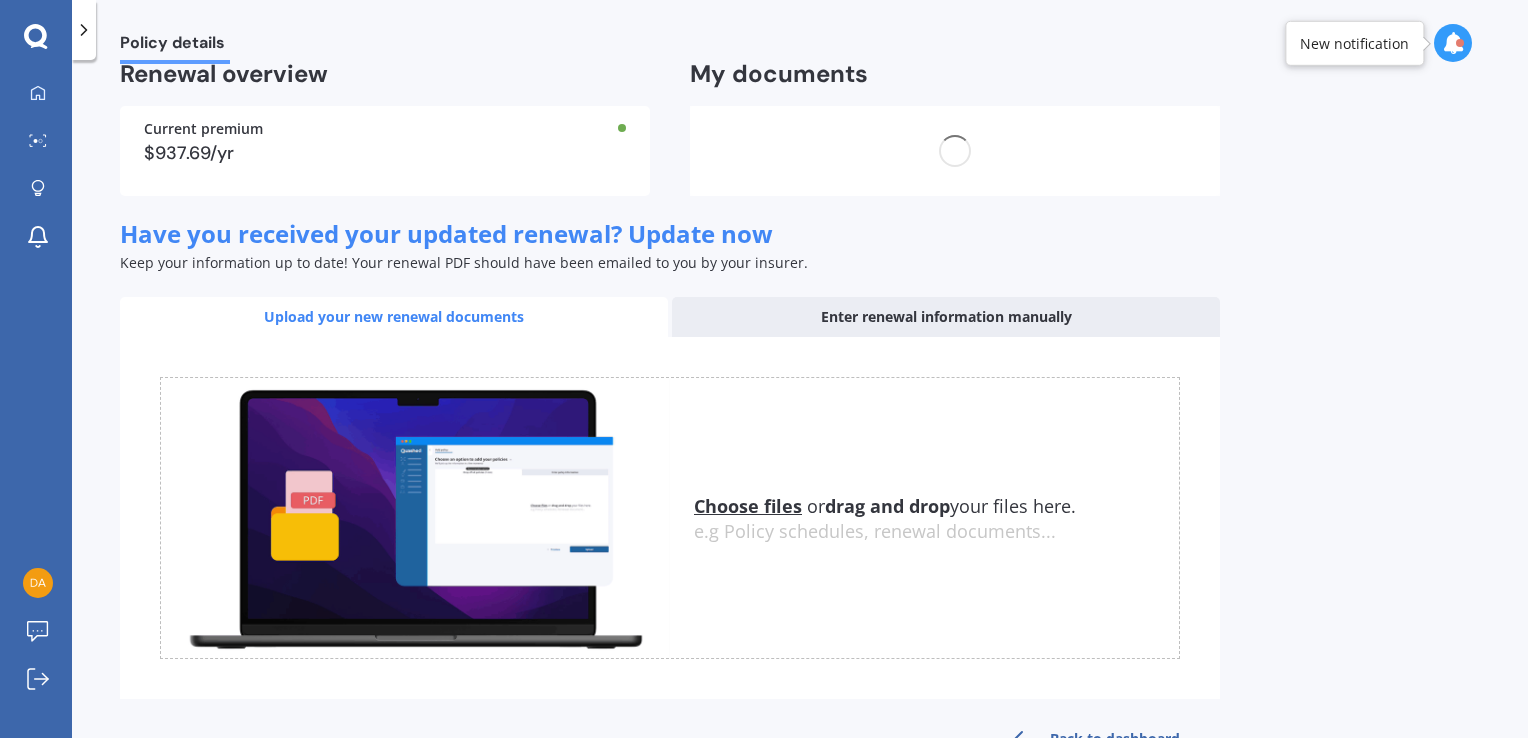 scroll, scrollTop: 0, scrollLeft: 0, axis: both 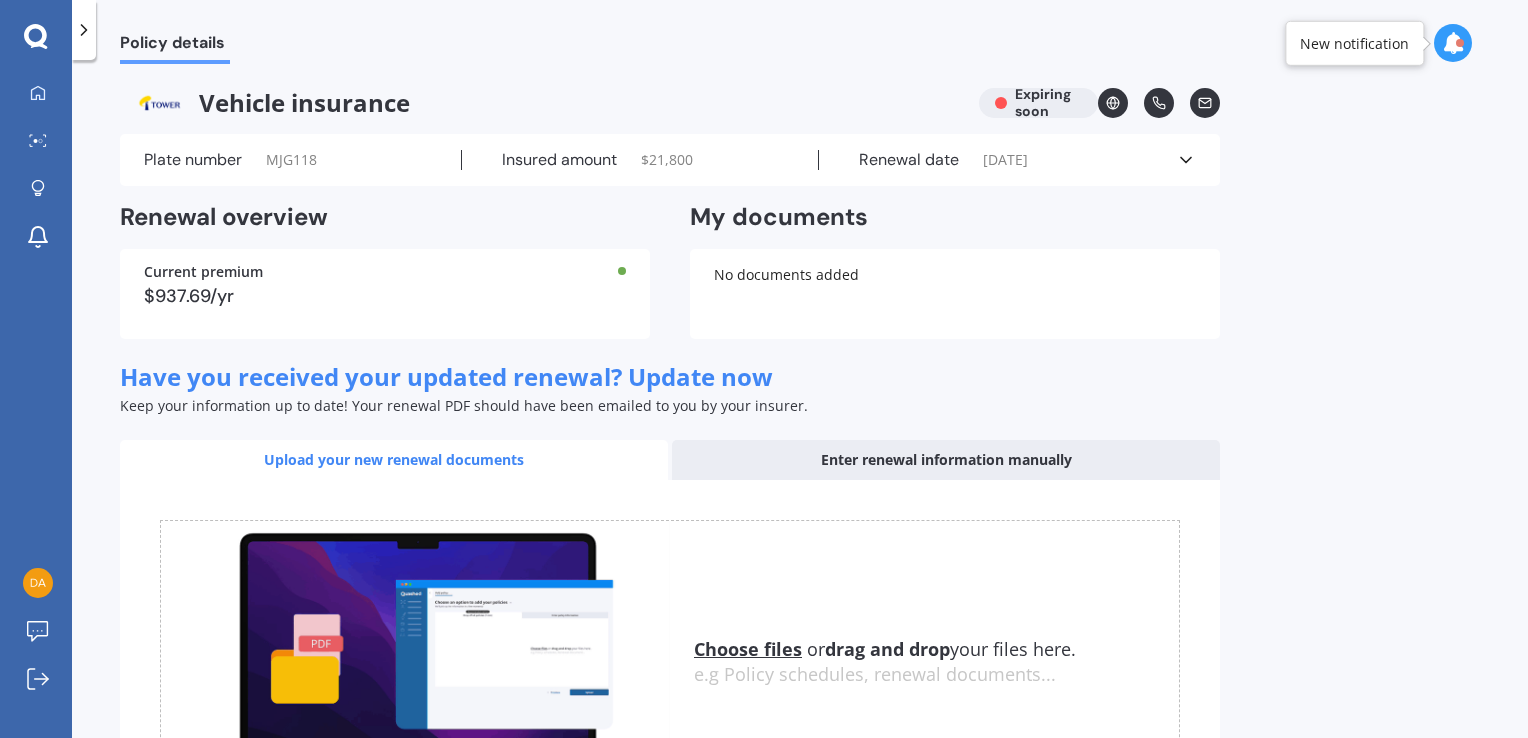 click on "Enter renewal information manually" at bounding box center [946, 460] 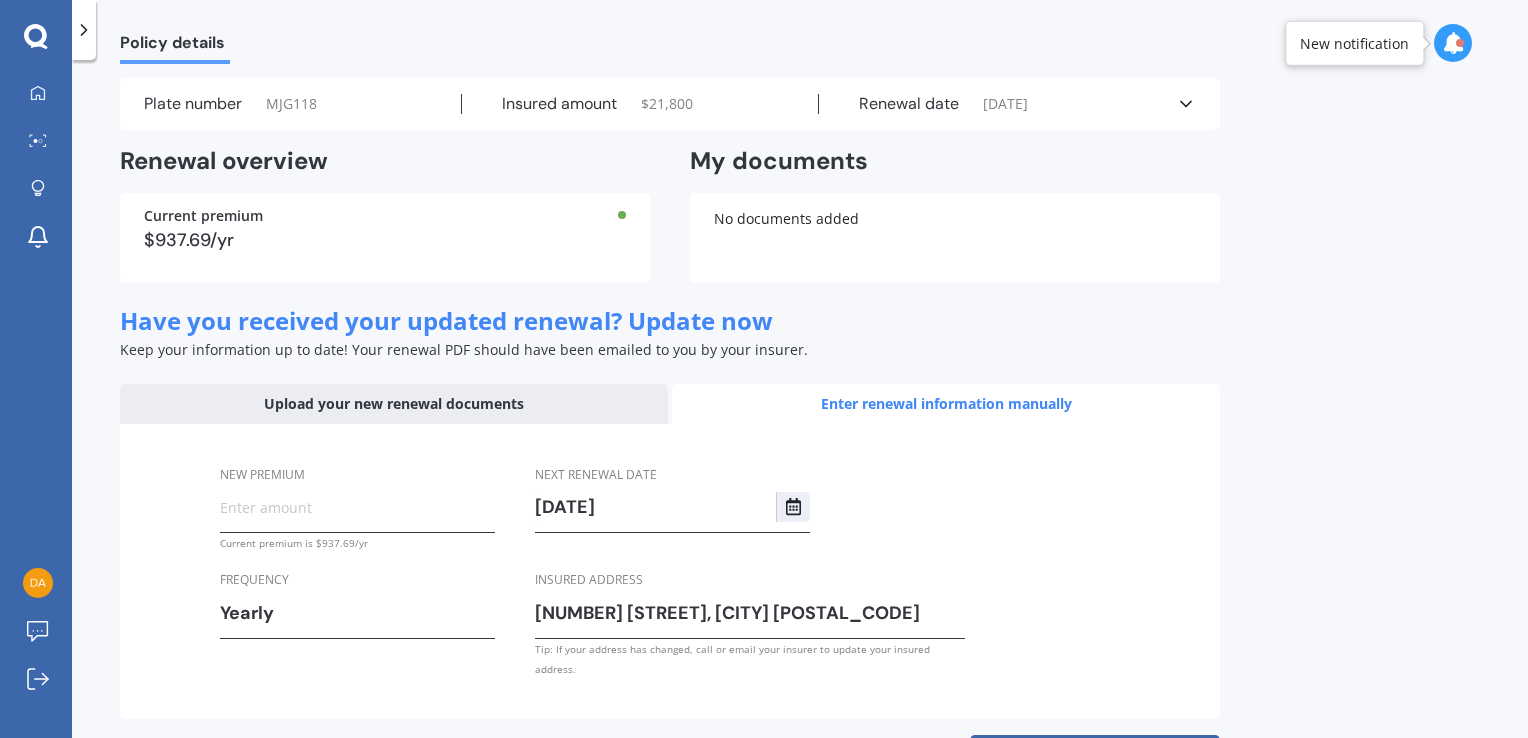 scroll, scrollTop: 117, scrollLeft: 0, axis: vertical 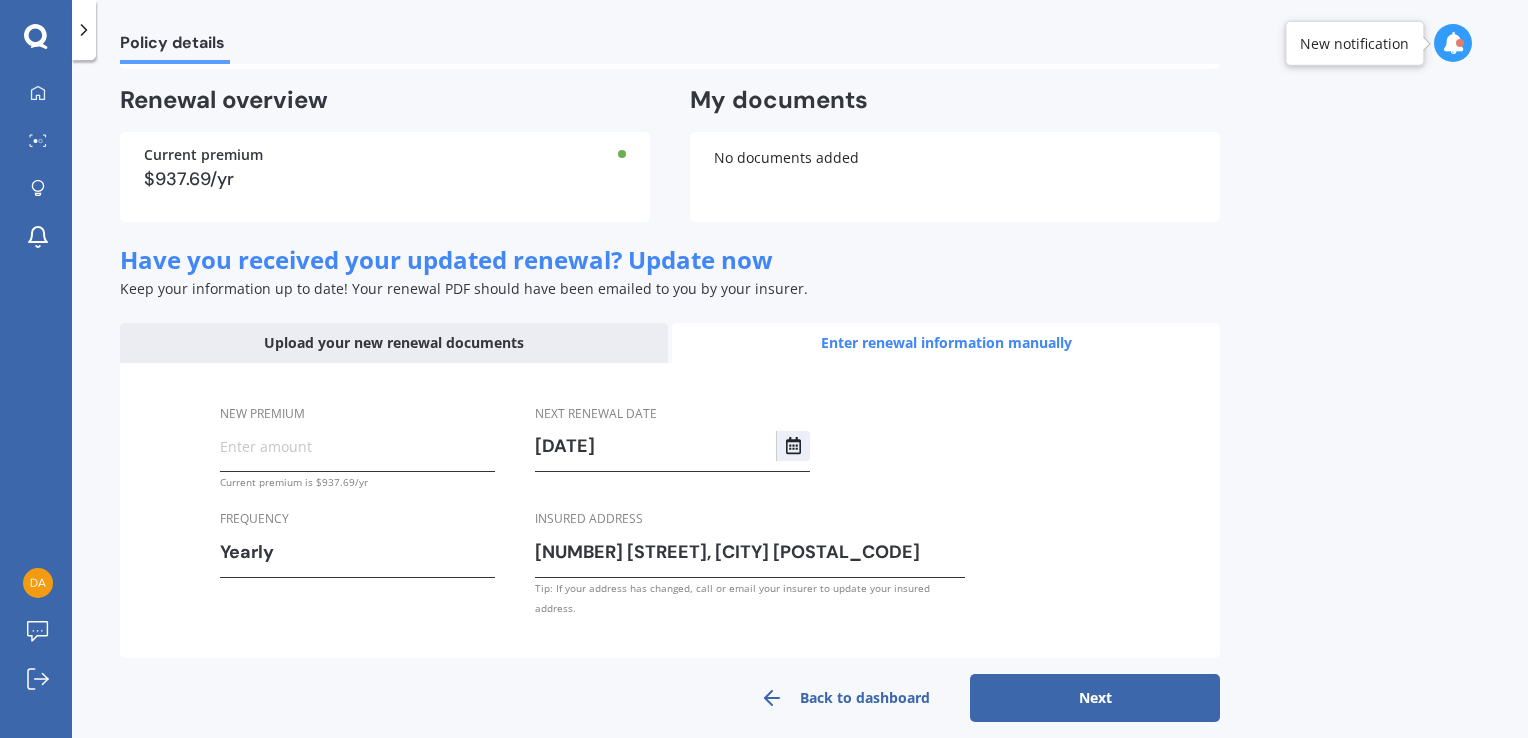 click on "New premium" at bounding box center [357, 446] 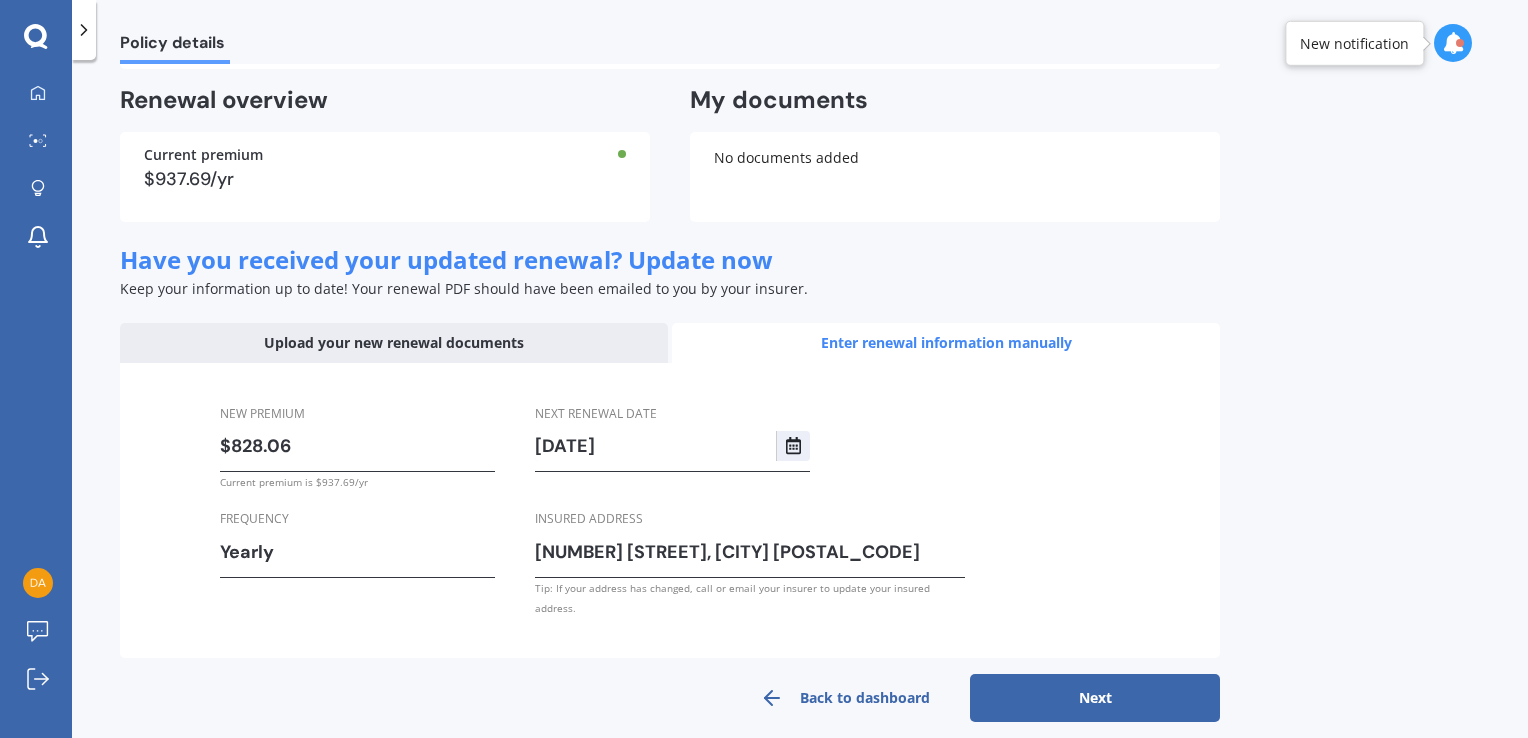 type on "$828.06" 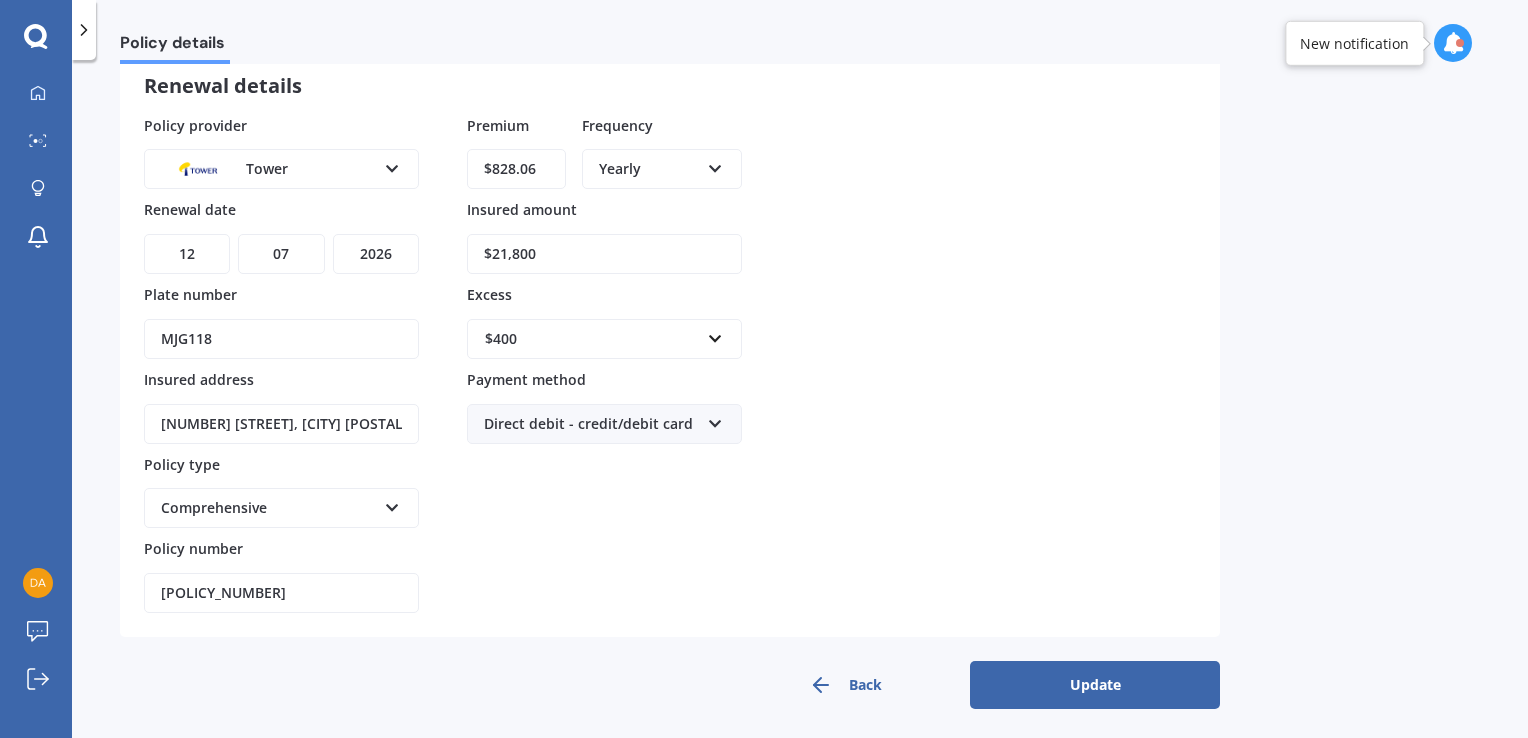 drag, startPoint x: 564, startPoint y: 244, endPoint x: 436, endPoint y: 251, distance: 128.19127 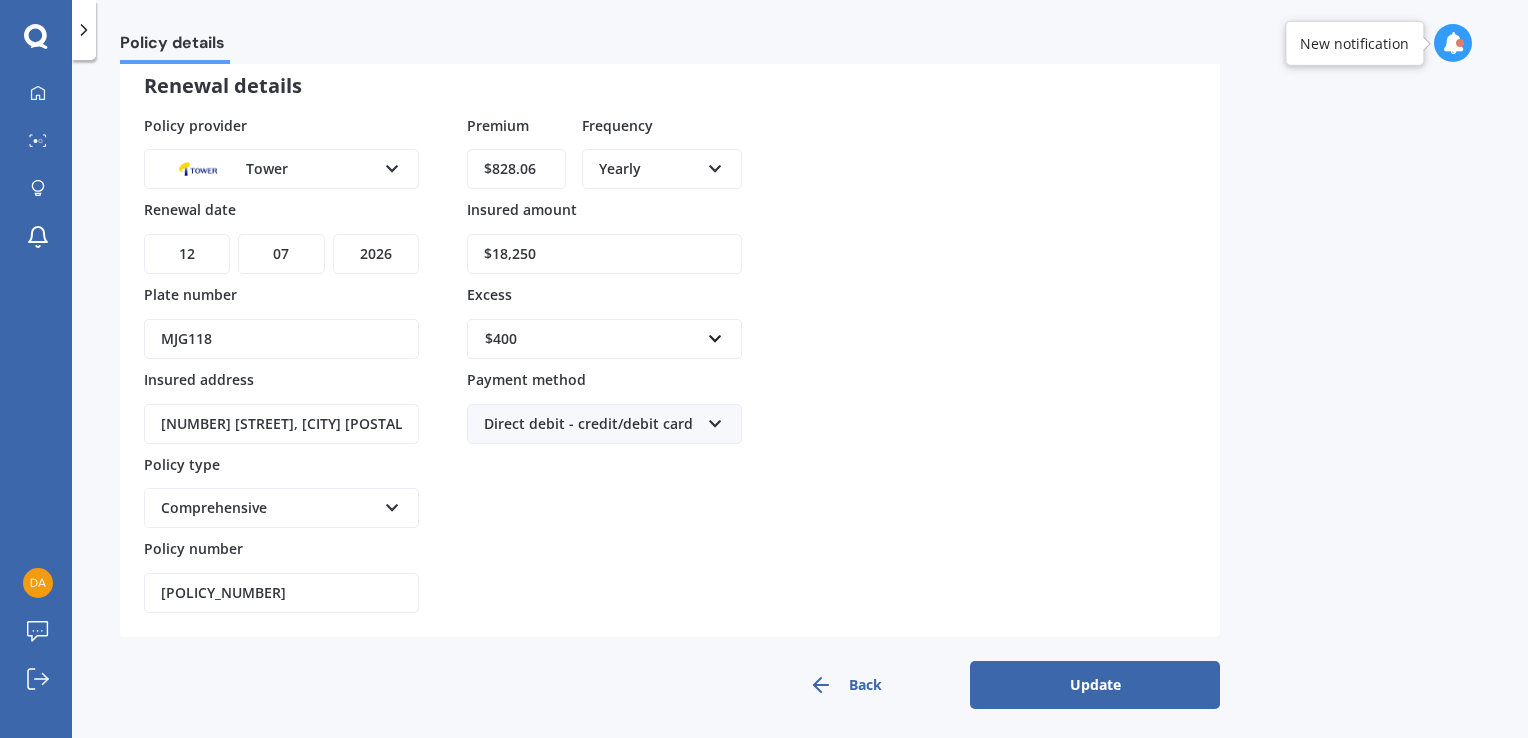 type on "$18,250" 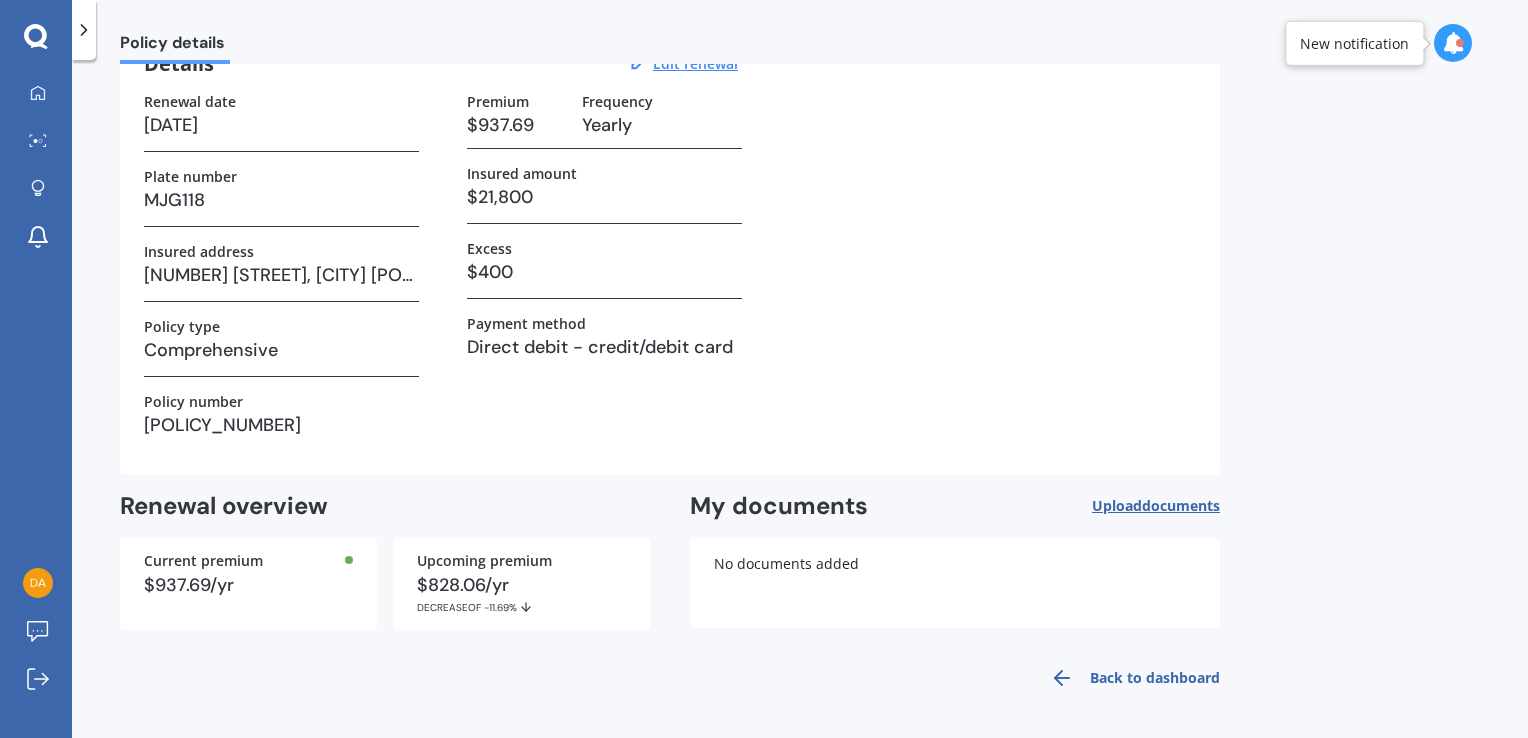 scroll, scrollTop: 0, scrollLeft: 0, axis: both 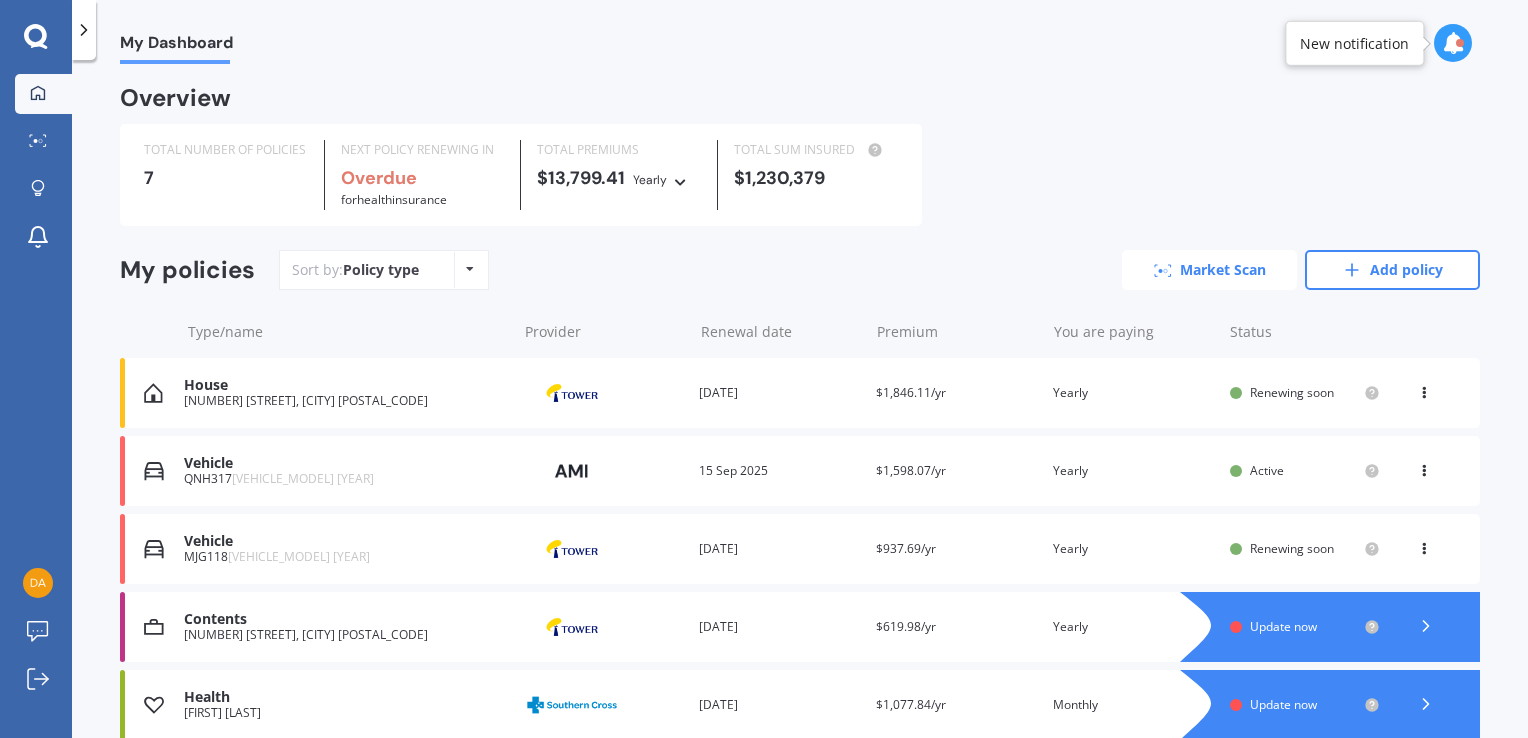 click on "Market Scan" at bounding box center [1209, 270] 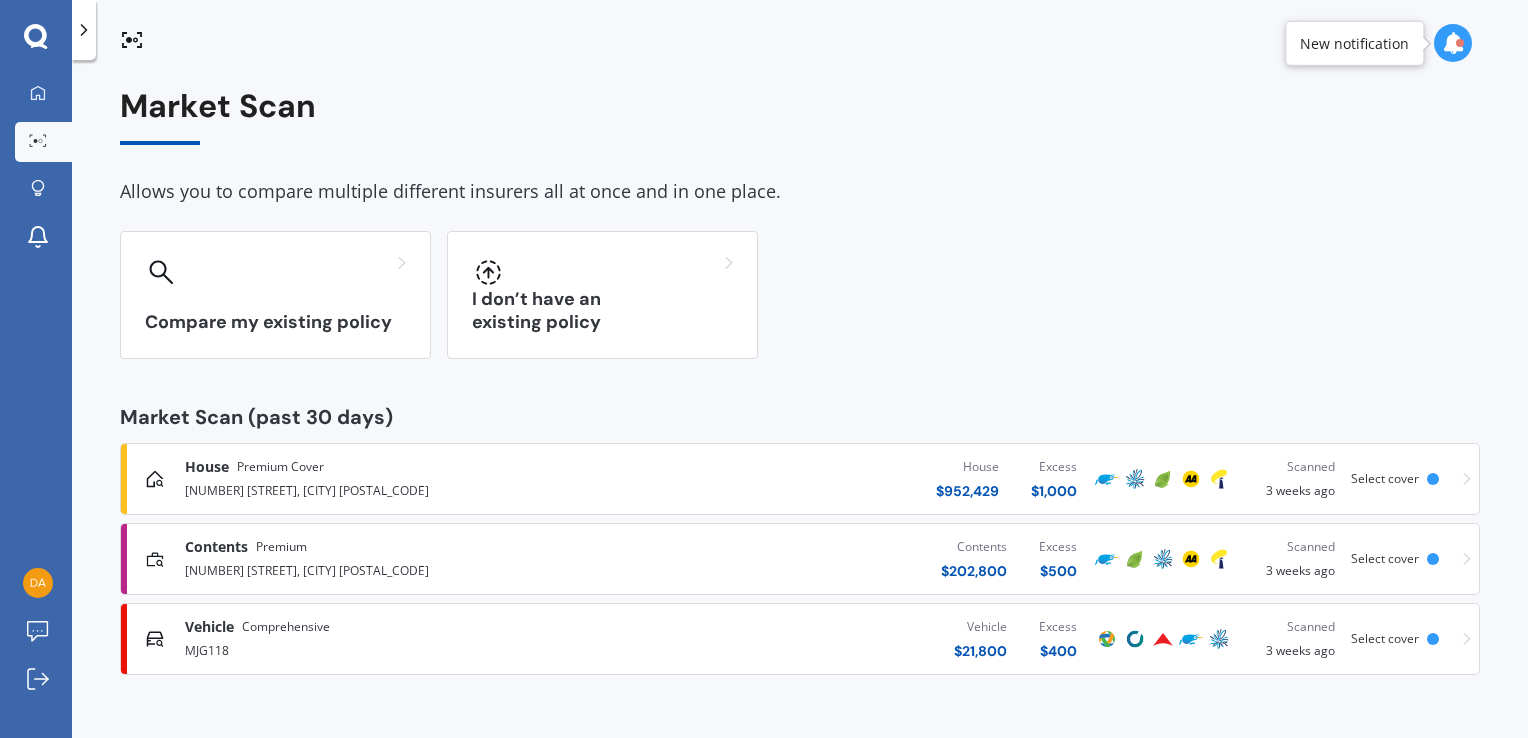 click on "Vehicle" at bounding box center [209, 627] 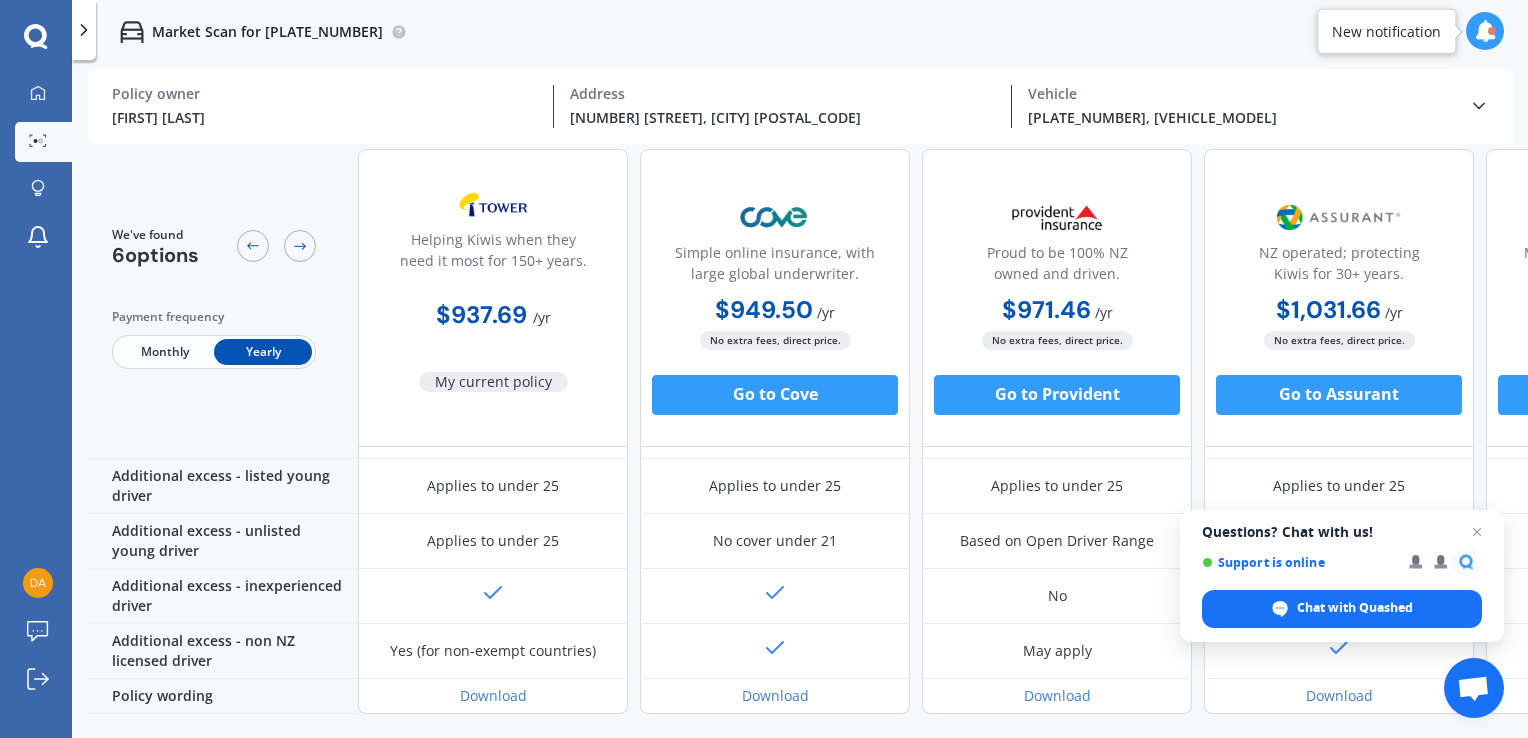 scroll, scrollTop: 1045, scrollLeft: 0, axis: vertical 